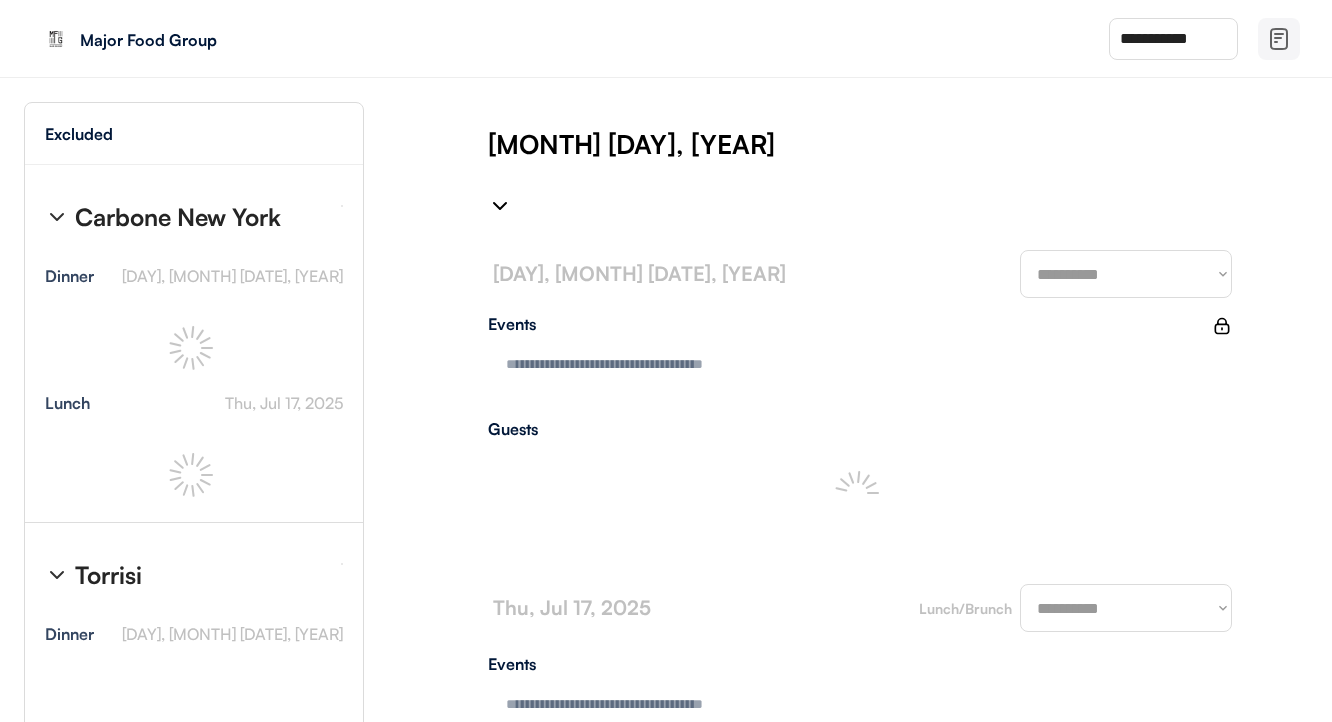 type on "**********" 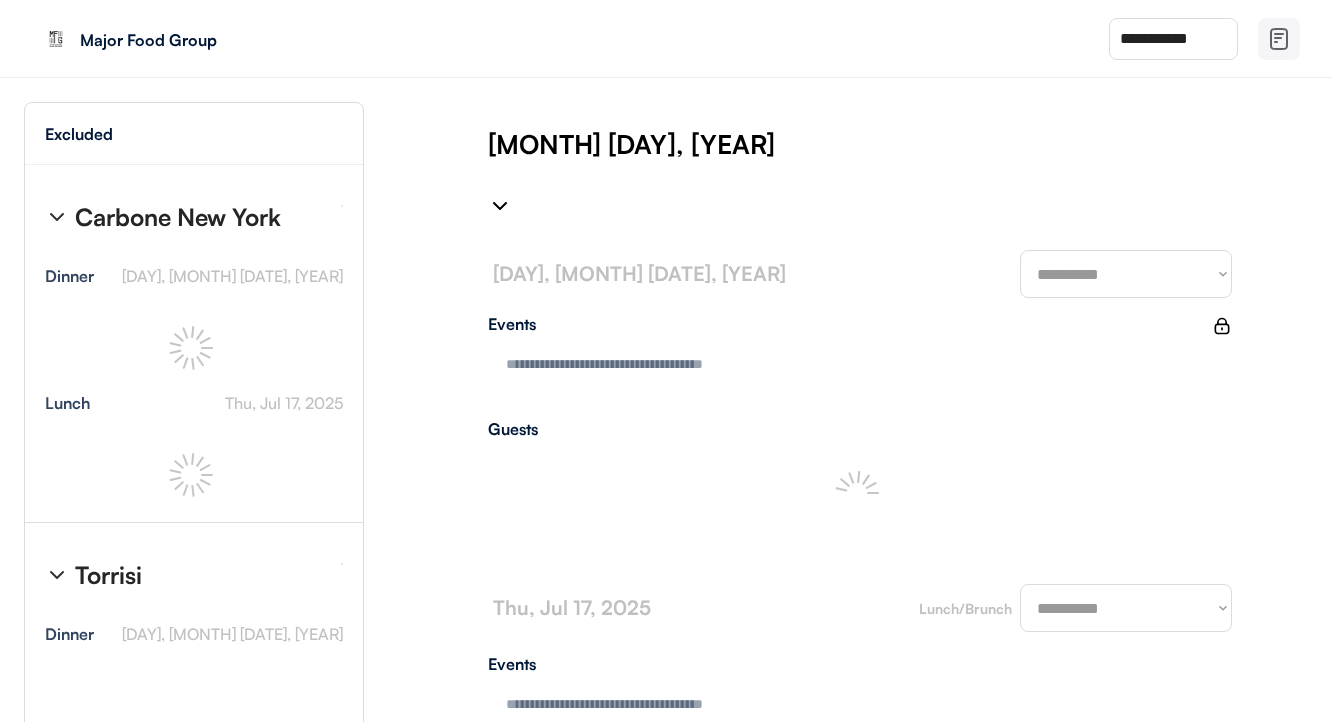 type on "**********" 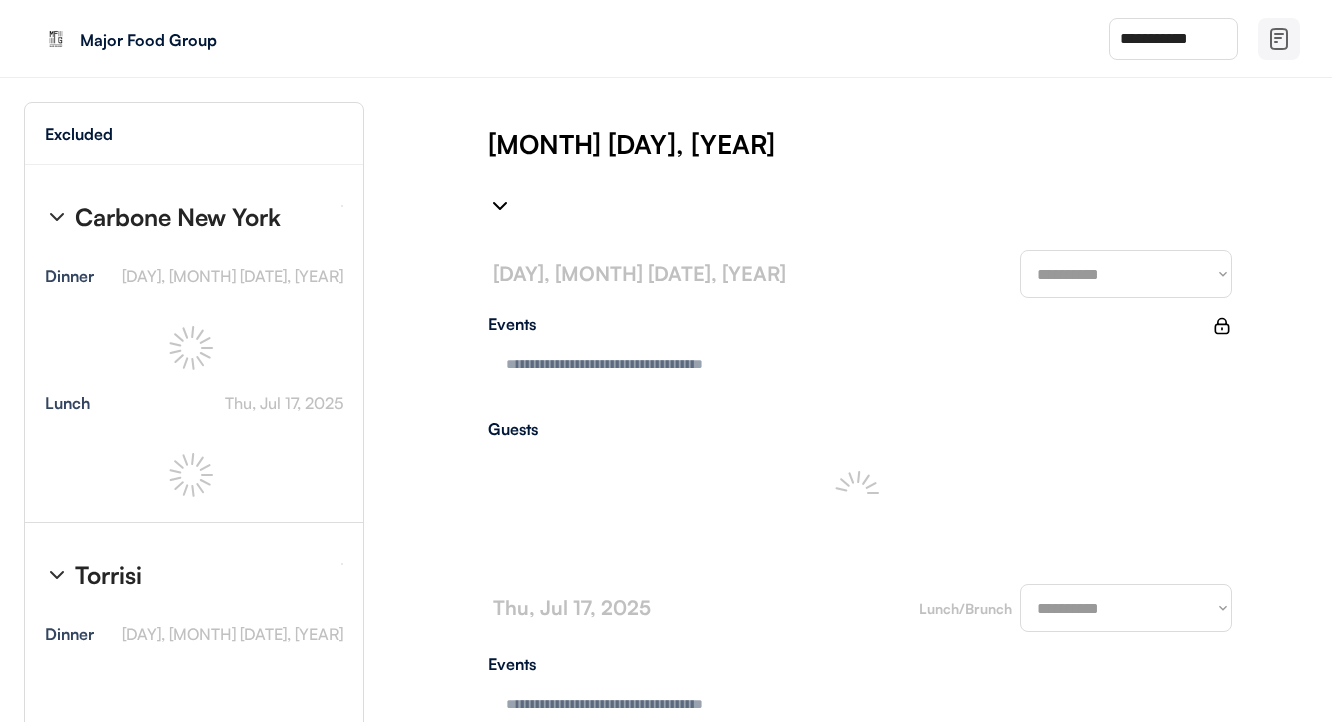 type on "**********" 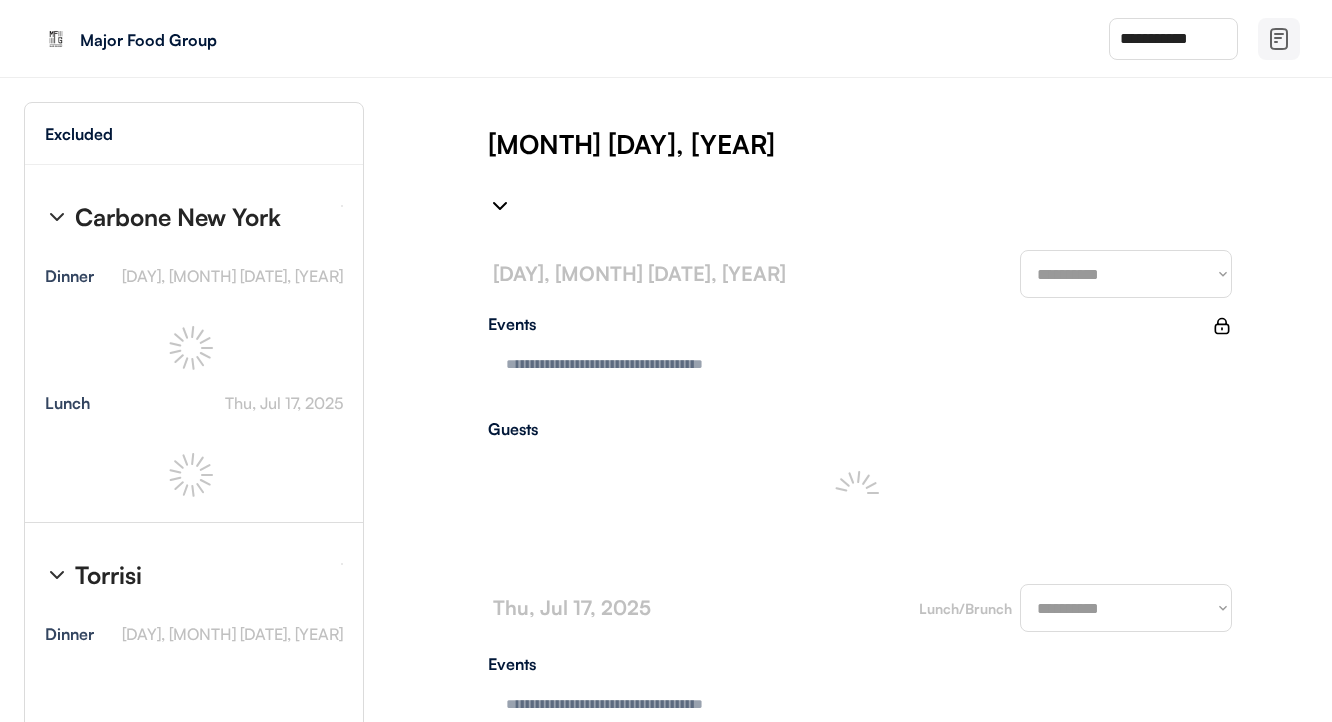 type on "**********" 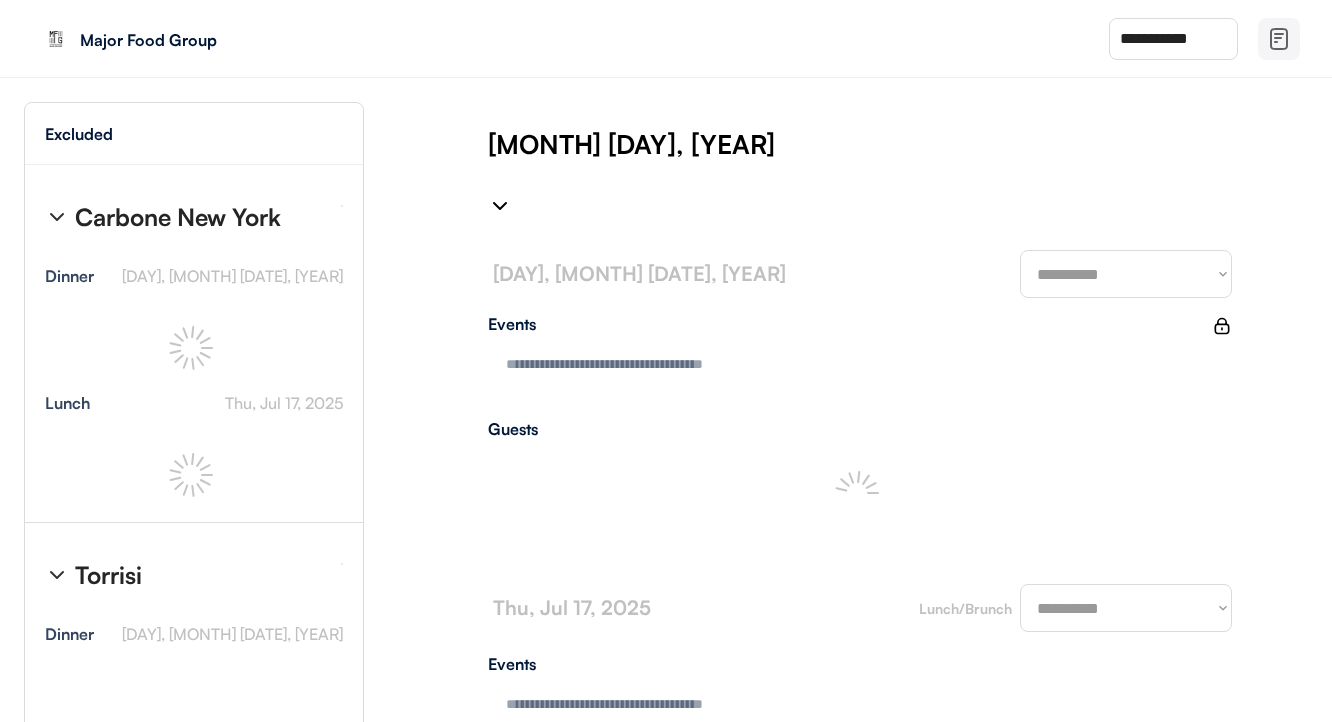 type on "**********" 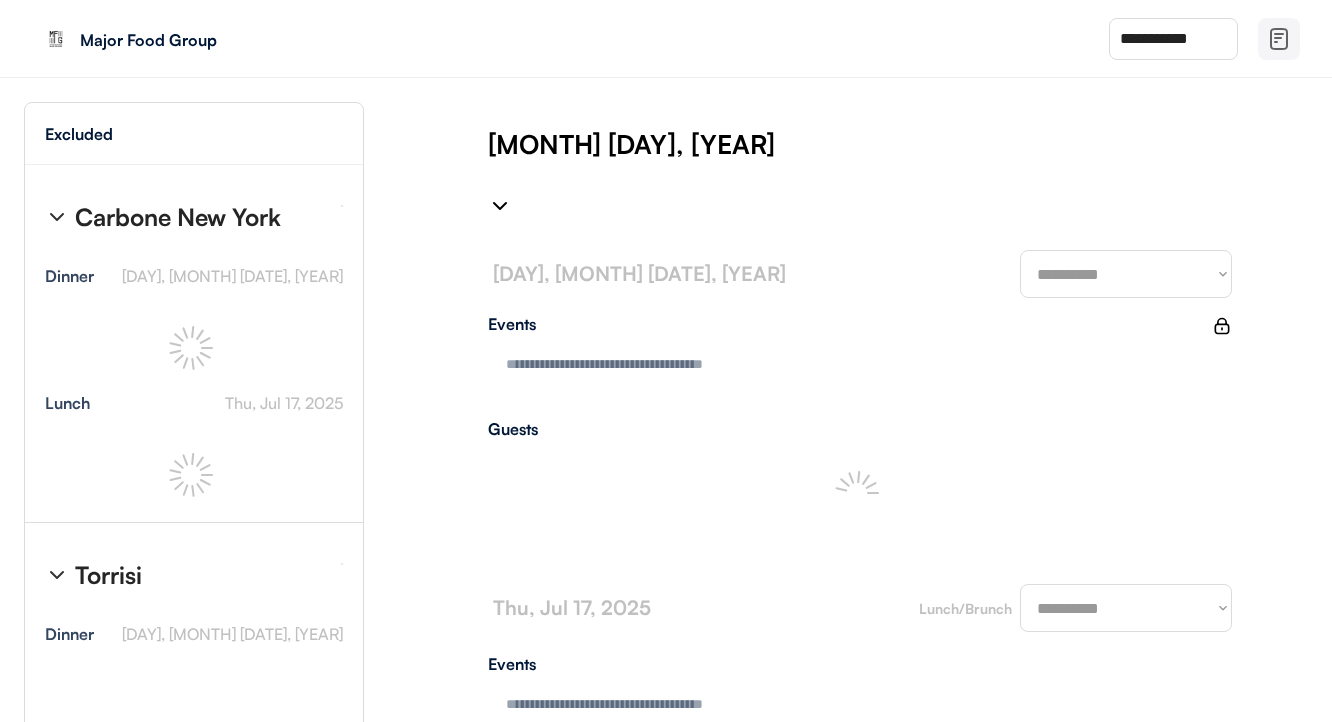 type on "**********" 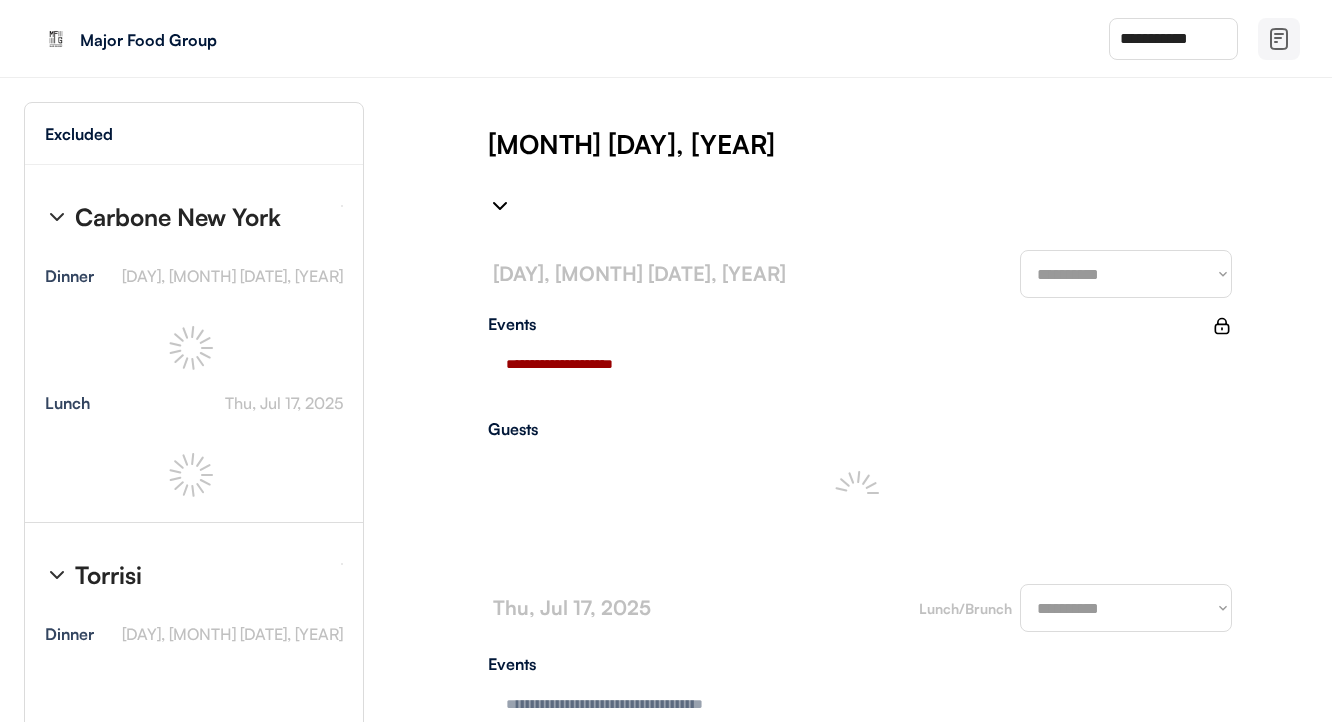 type on "**********" 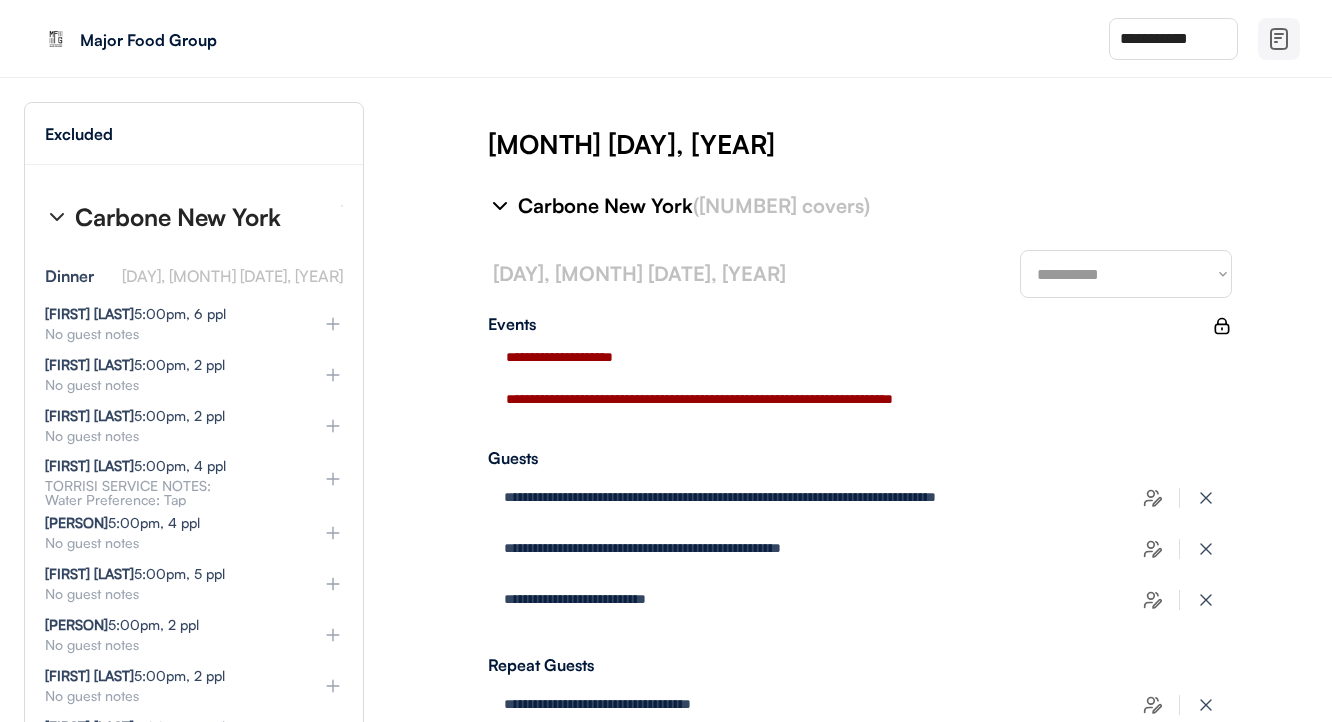 type on "**********" 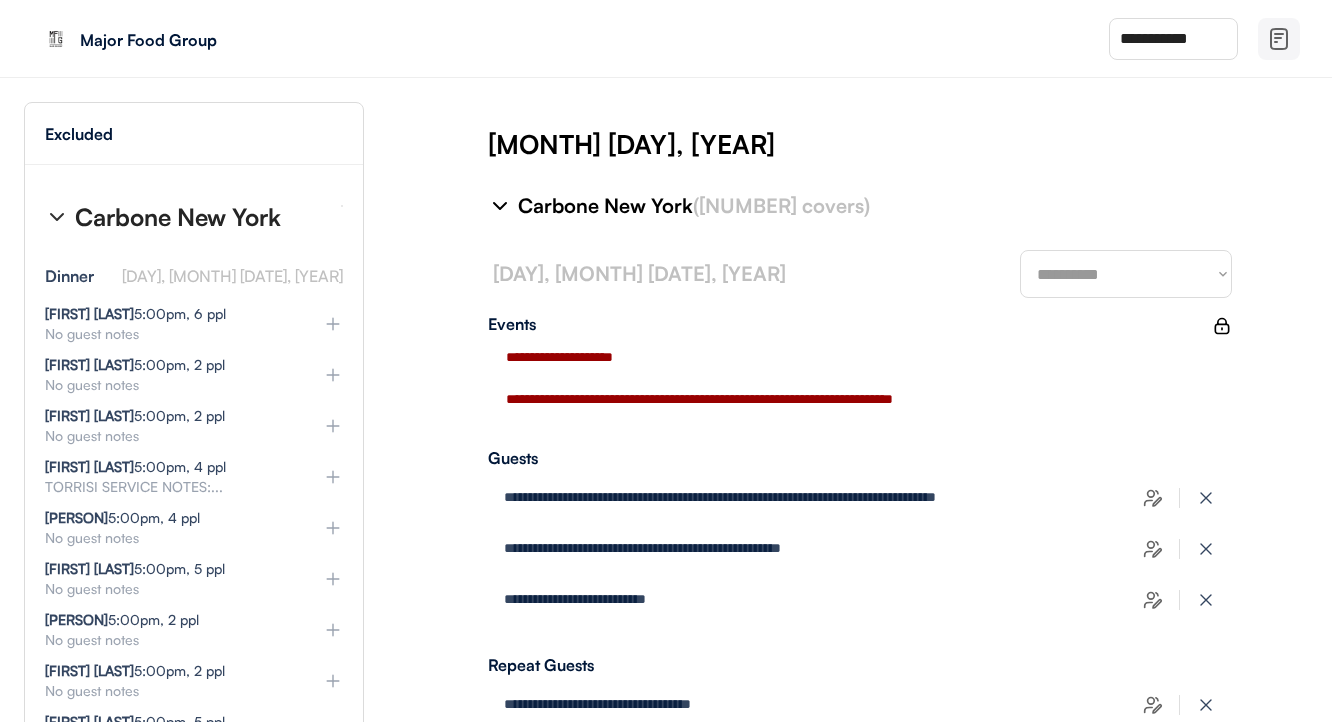select on "********" 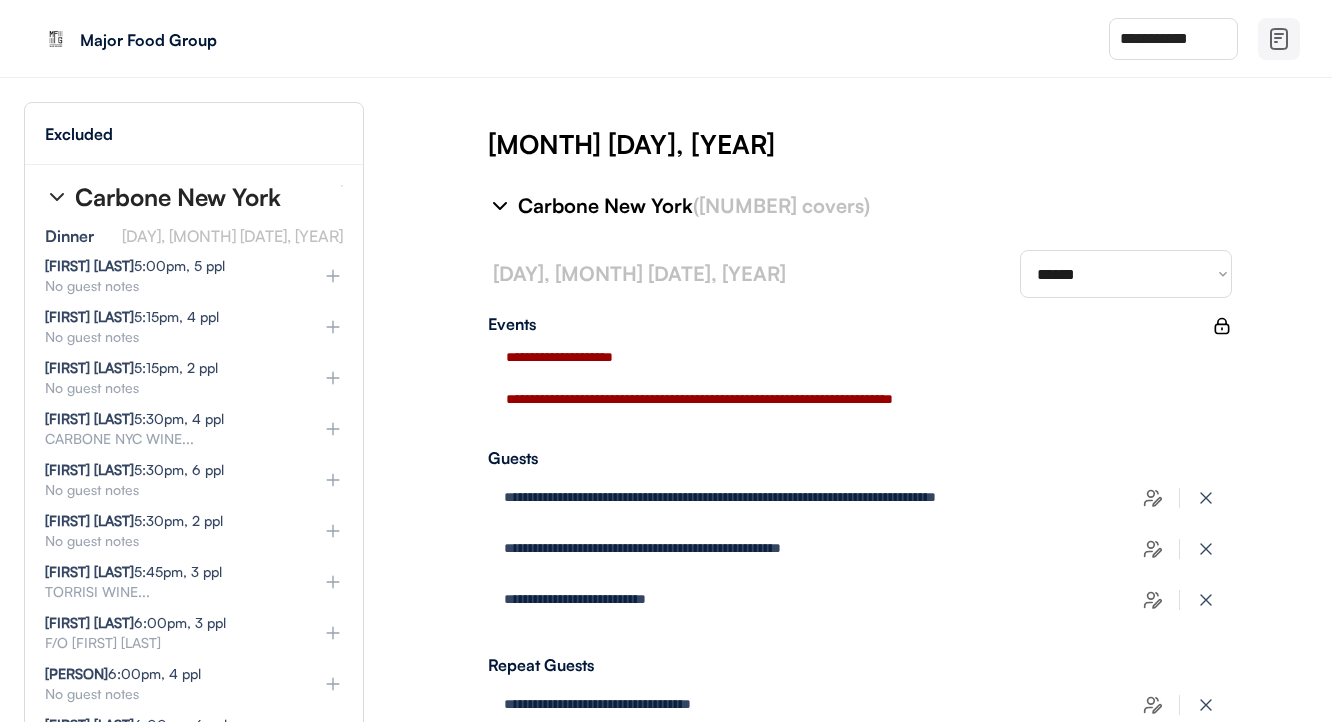 scroll, scrollTop: 459, scrollLeft: 0, axis: vertical 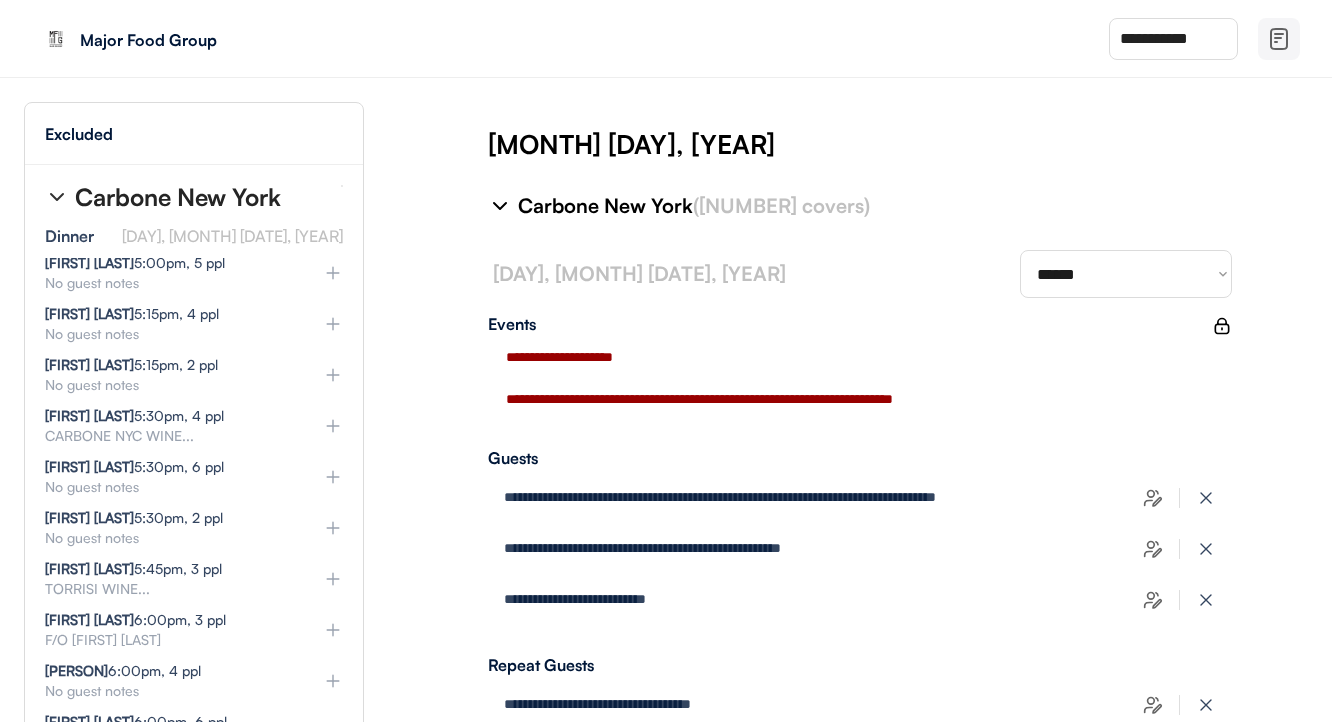 click 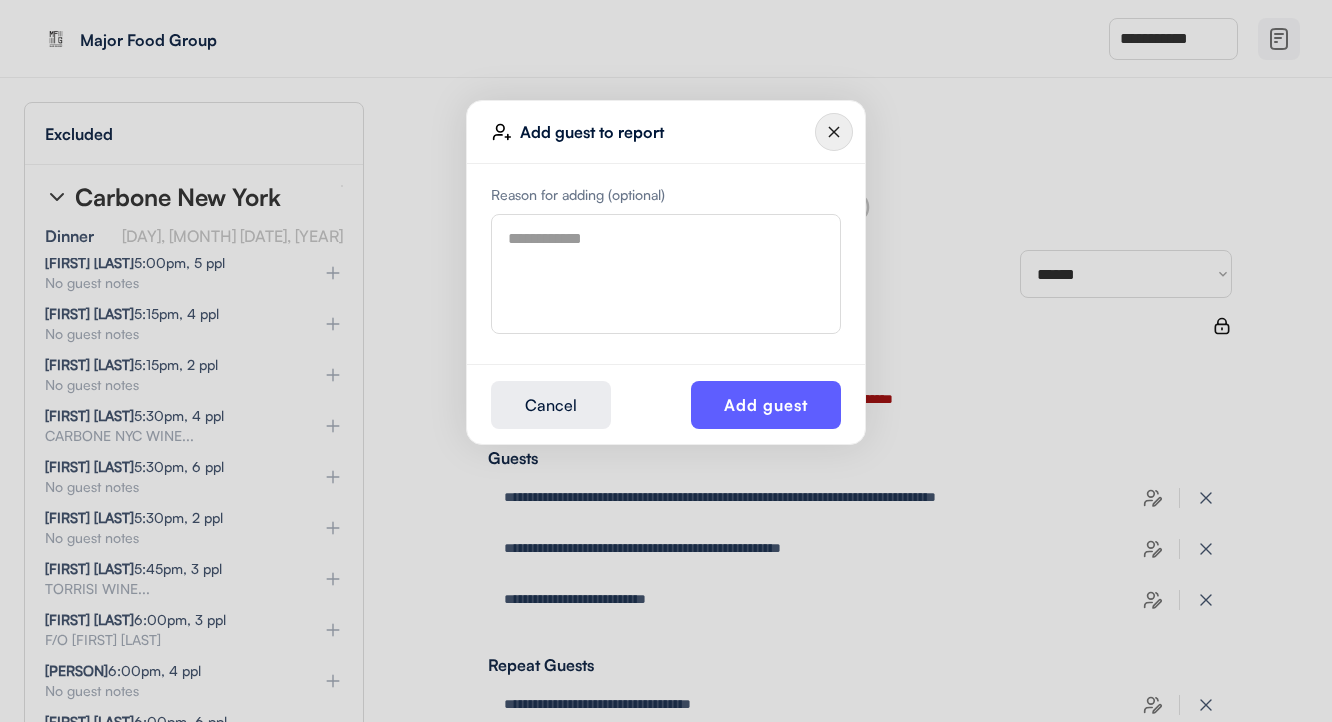 click at bounding box center (666, 274) 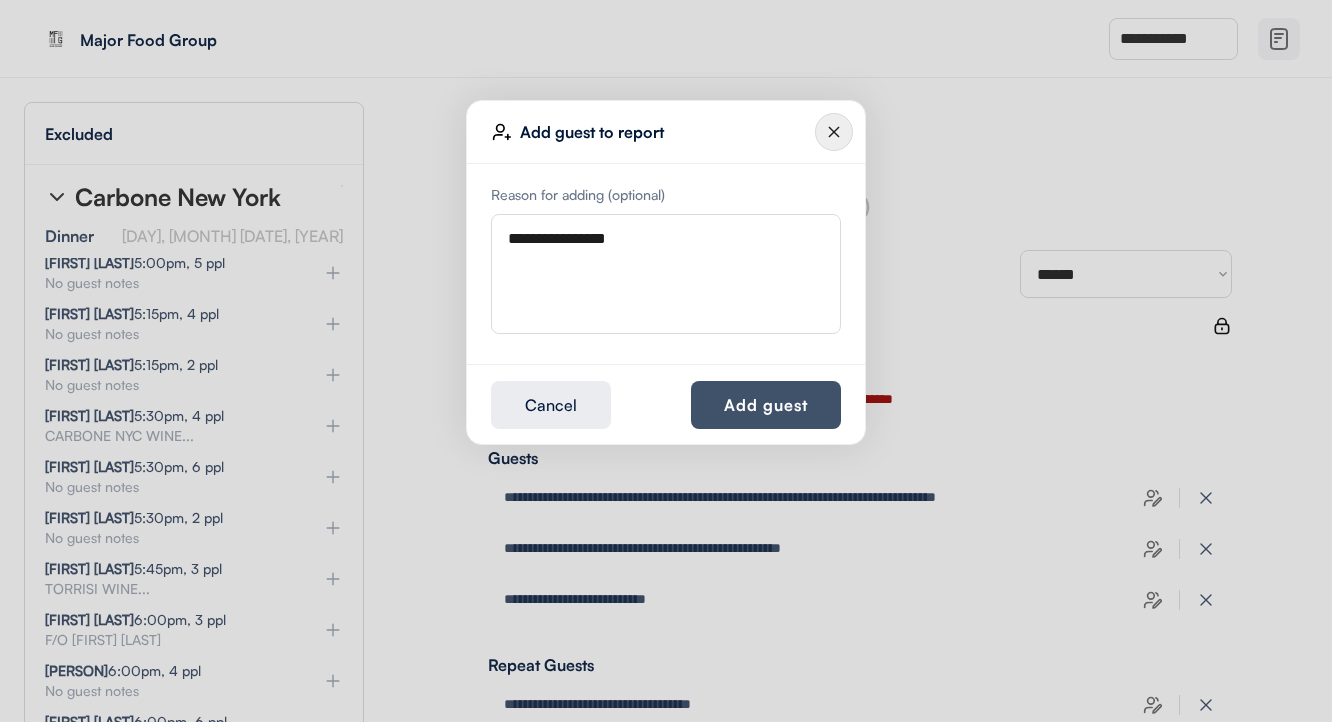 type on "**********" 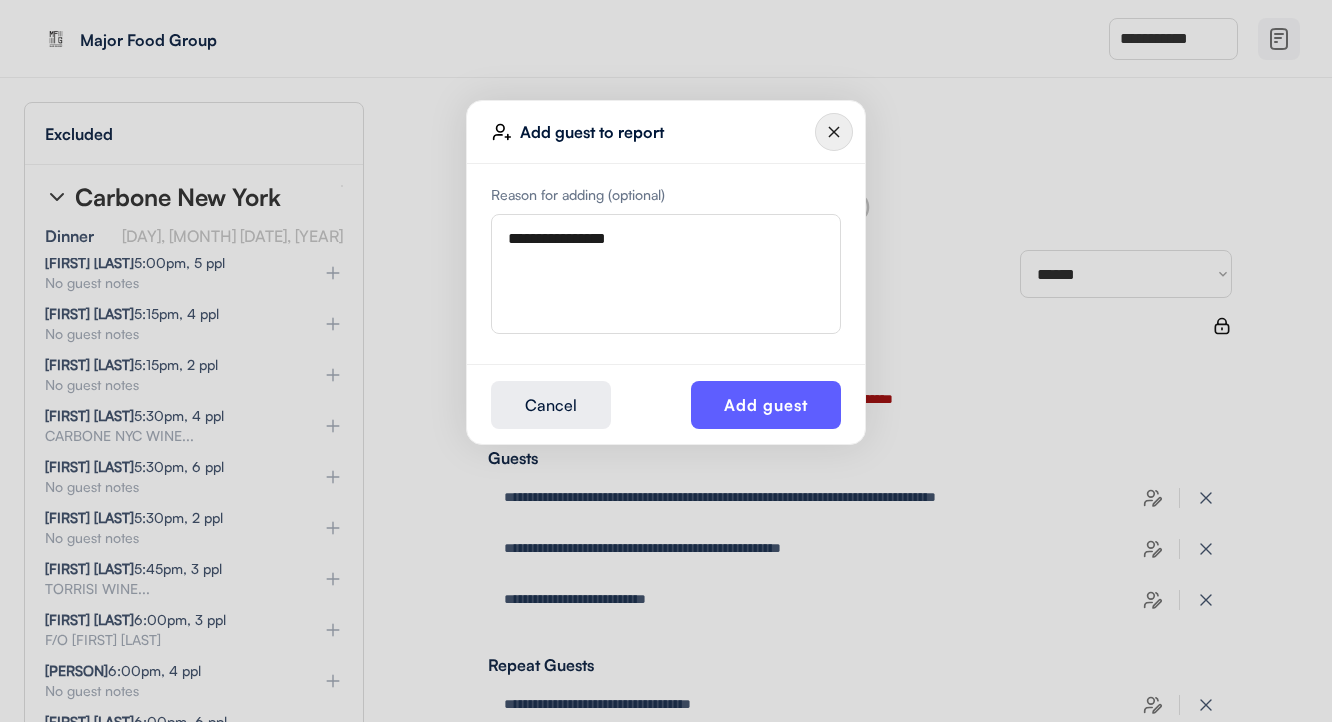 type 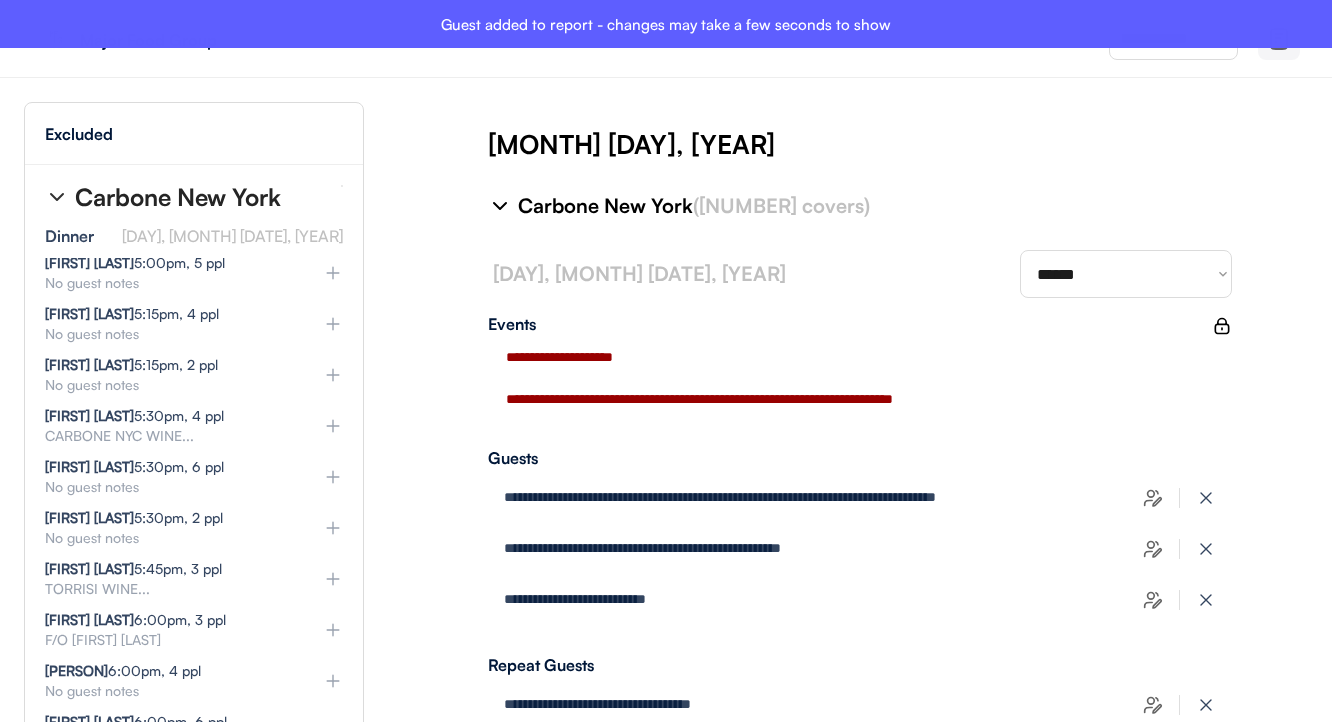 type on "**********" 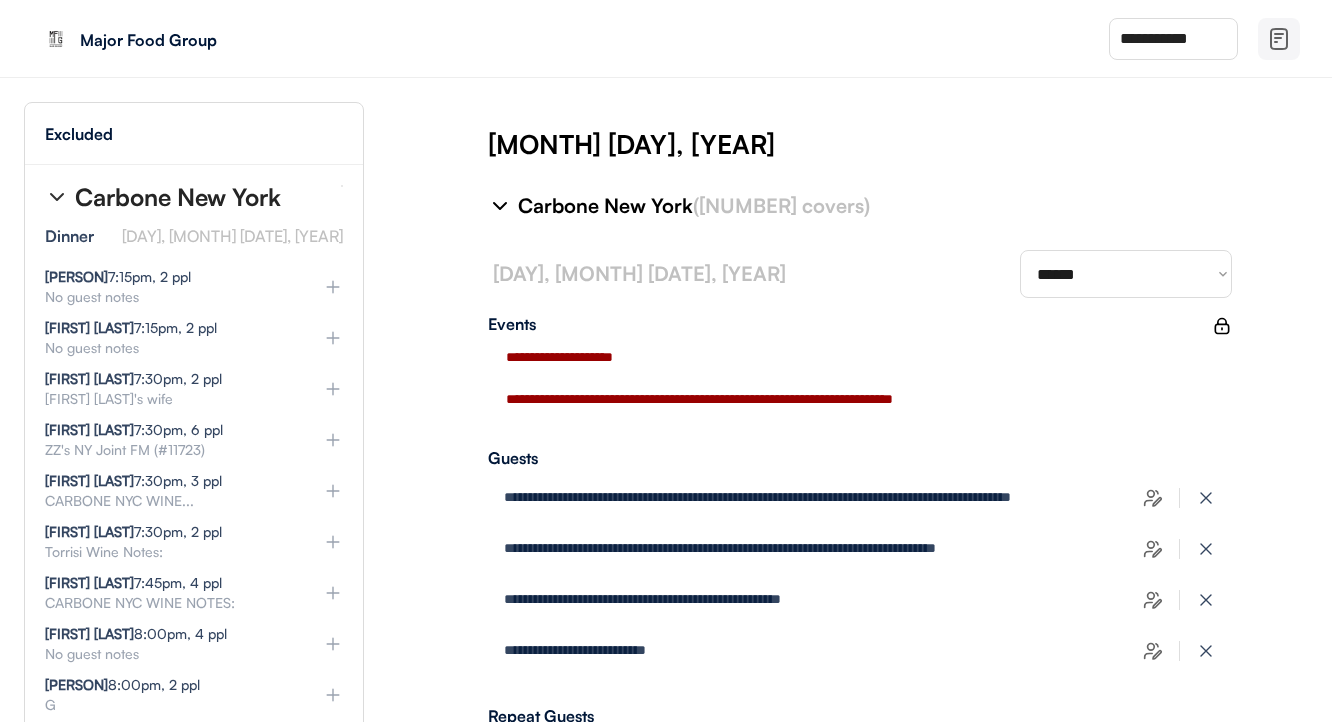 scroll, scrollTop: 1216, scrollLeft: 4, axis: both 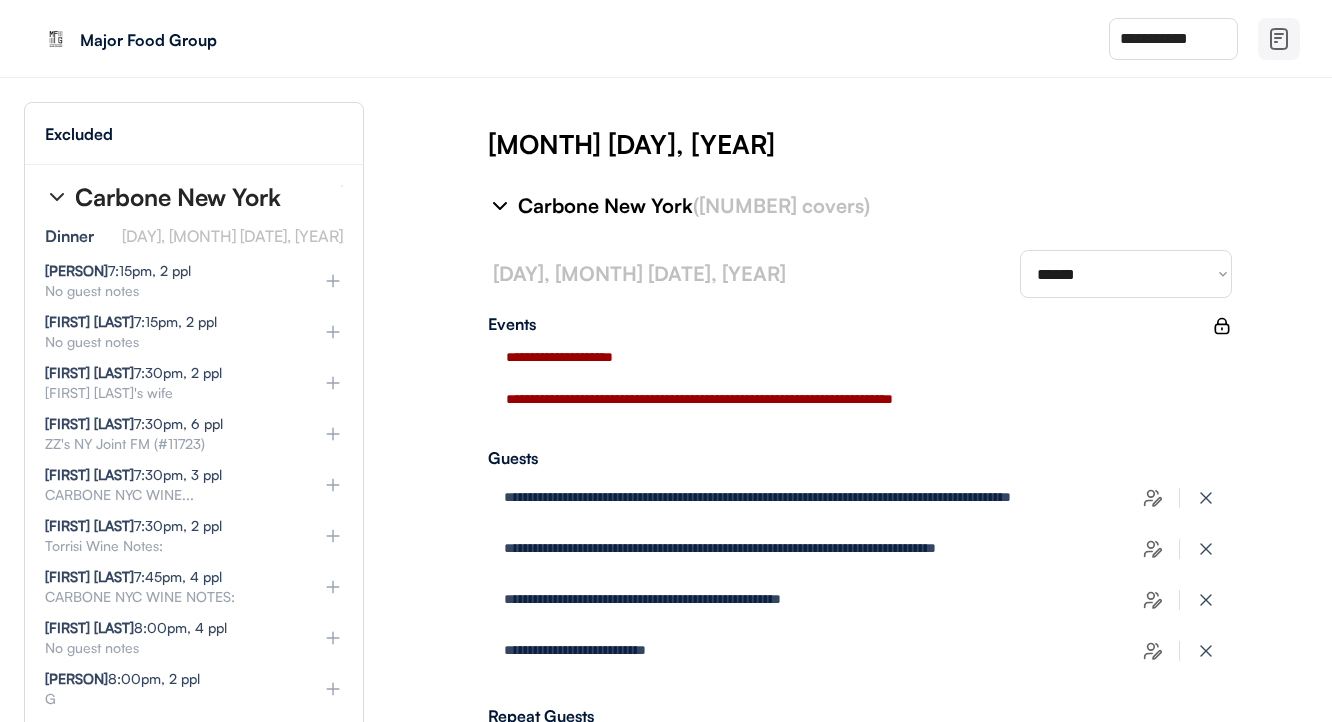 click 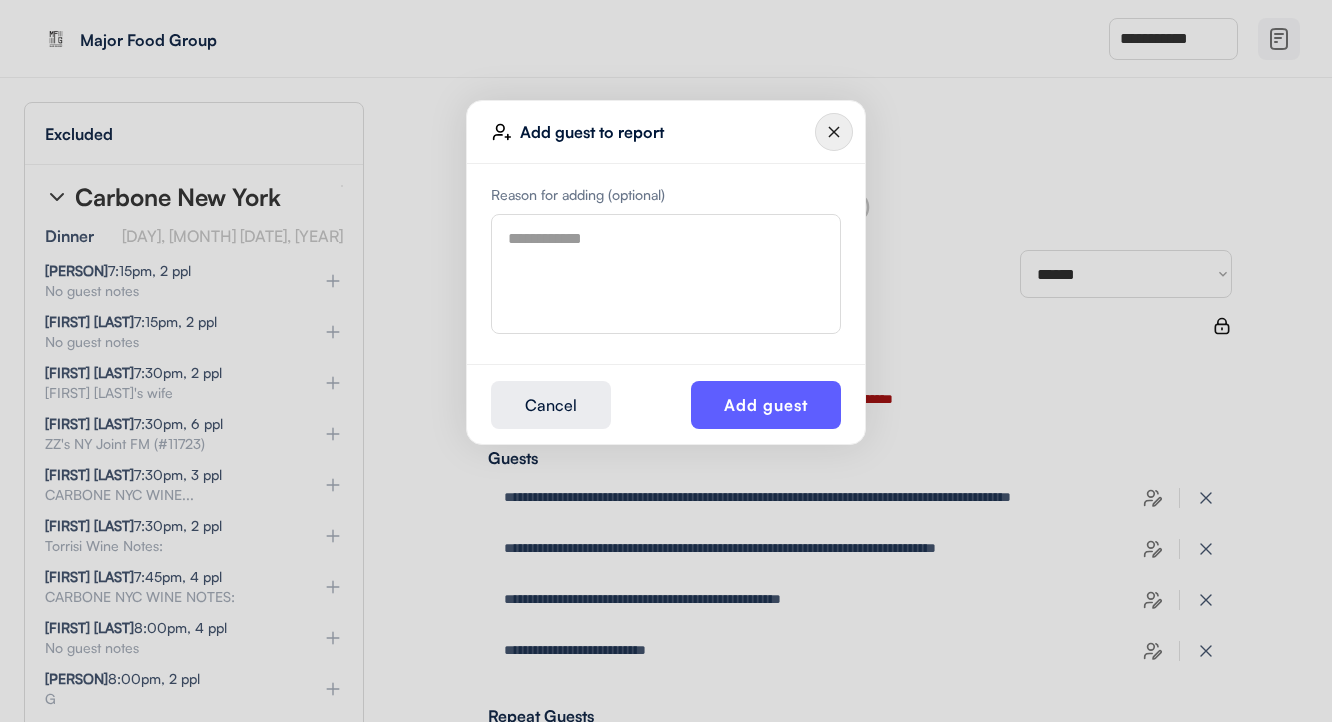 click at bounding box center (666, 274) 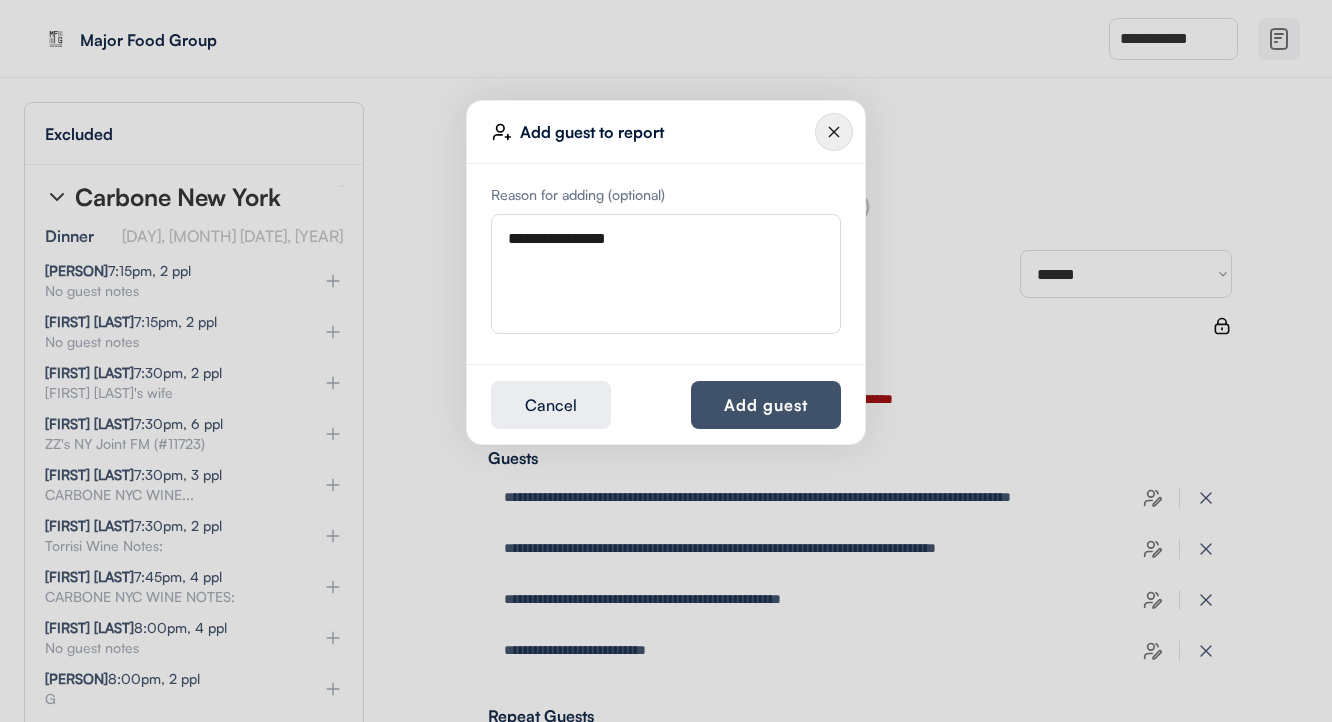 type on "**********" 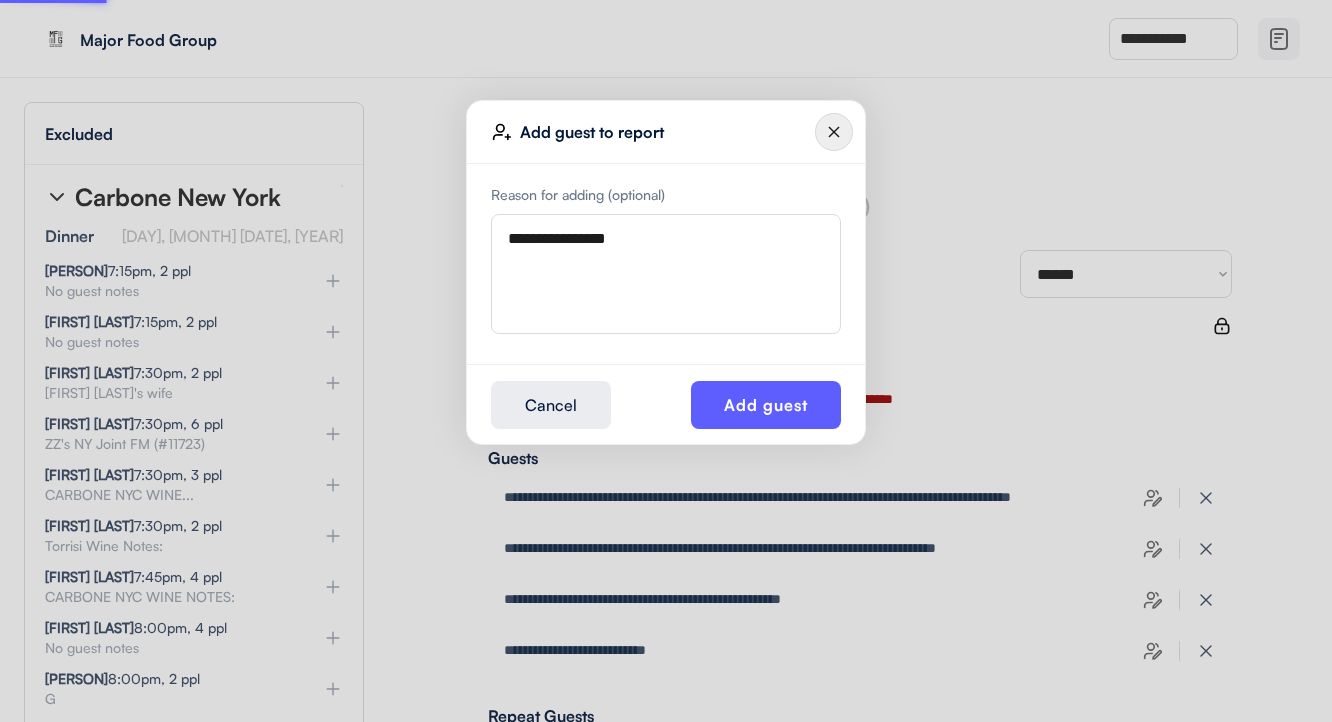 type 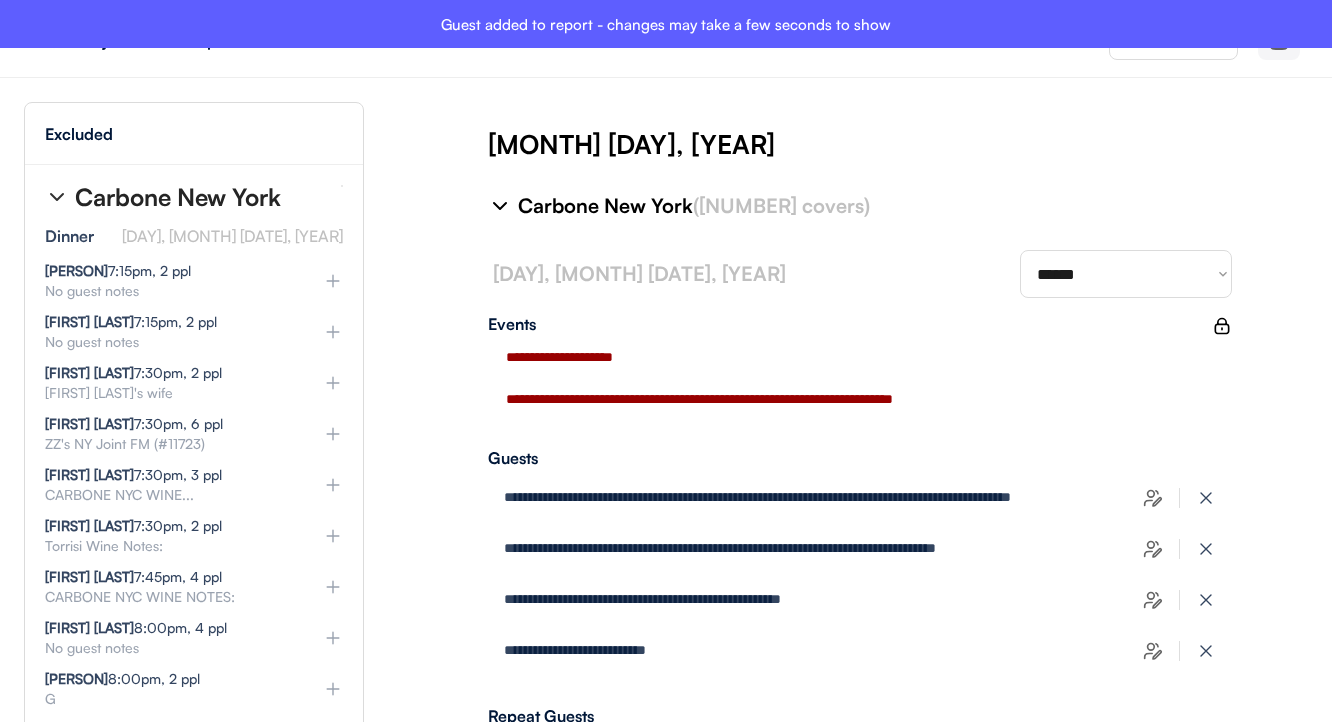 type on "**********" 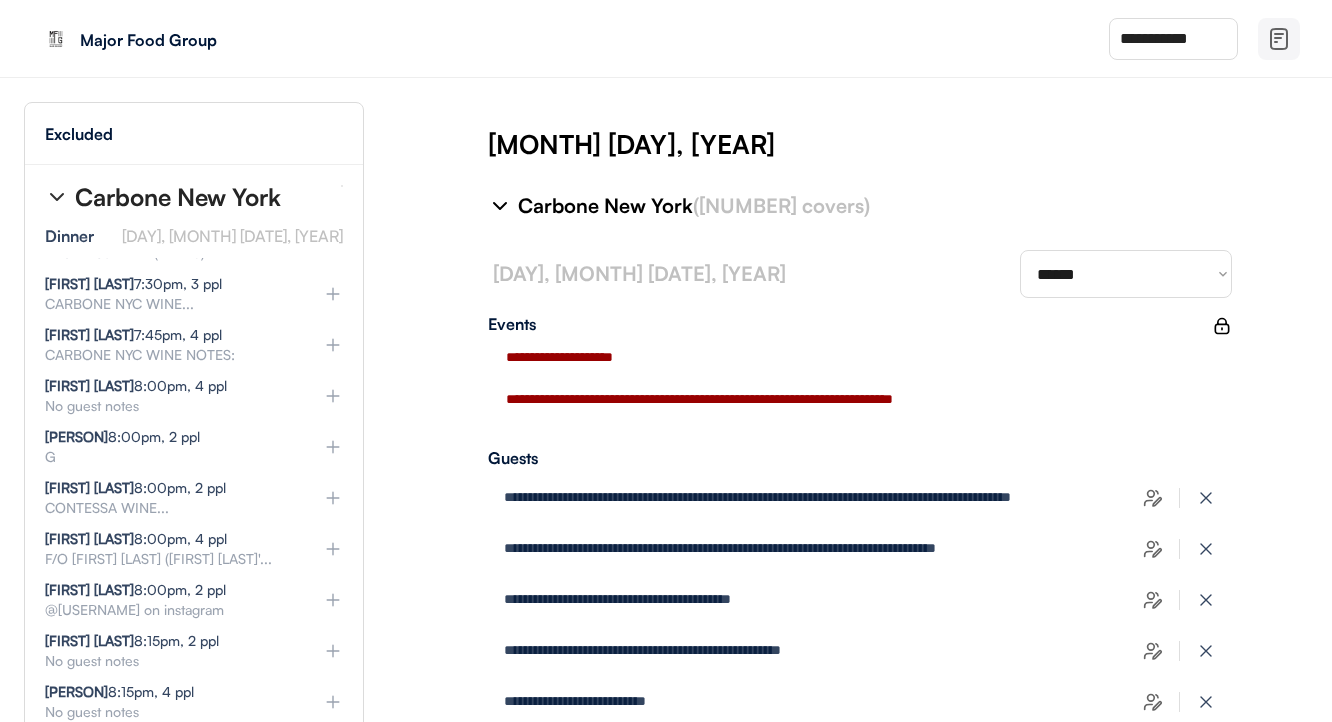 scroll, scrollTop: 1410, scrollLeft: 3, axis: both 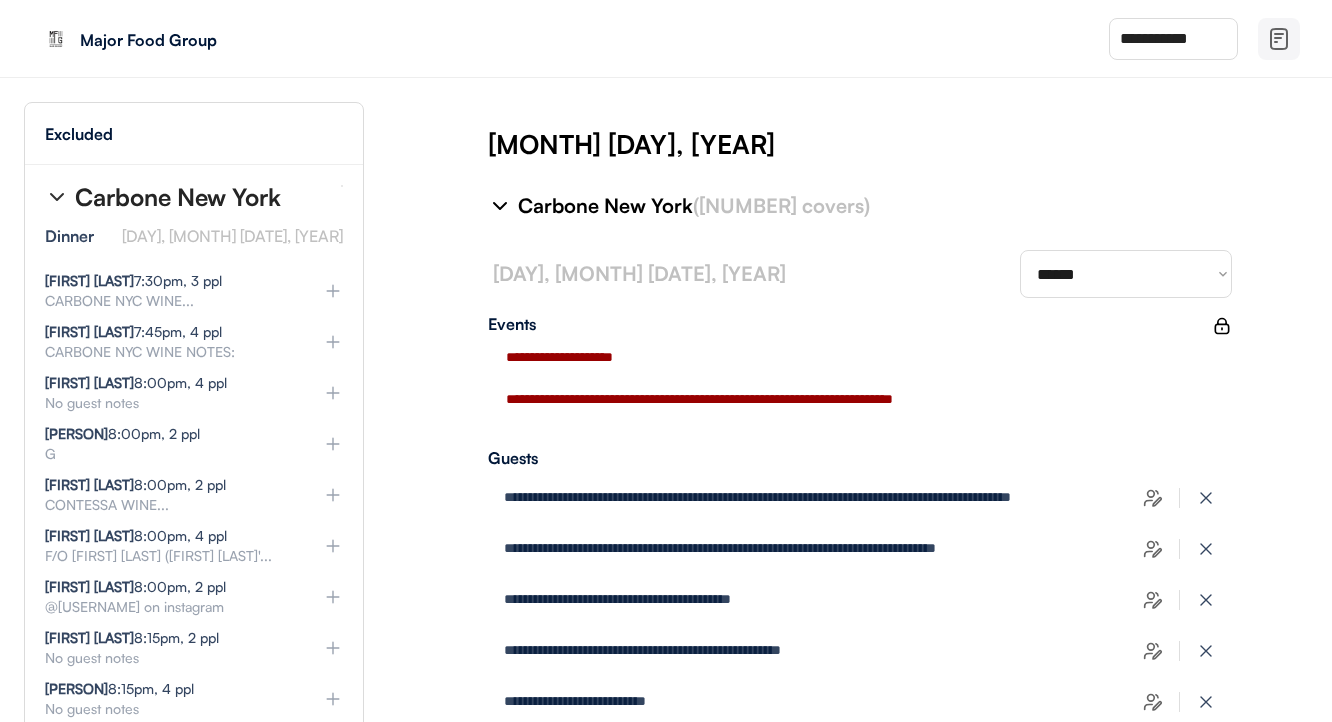 click 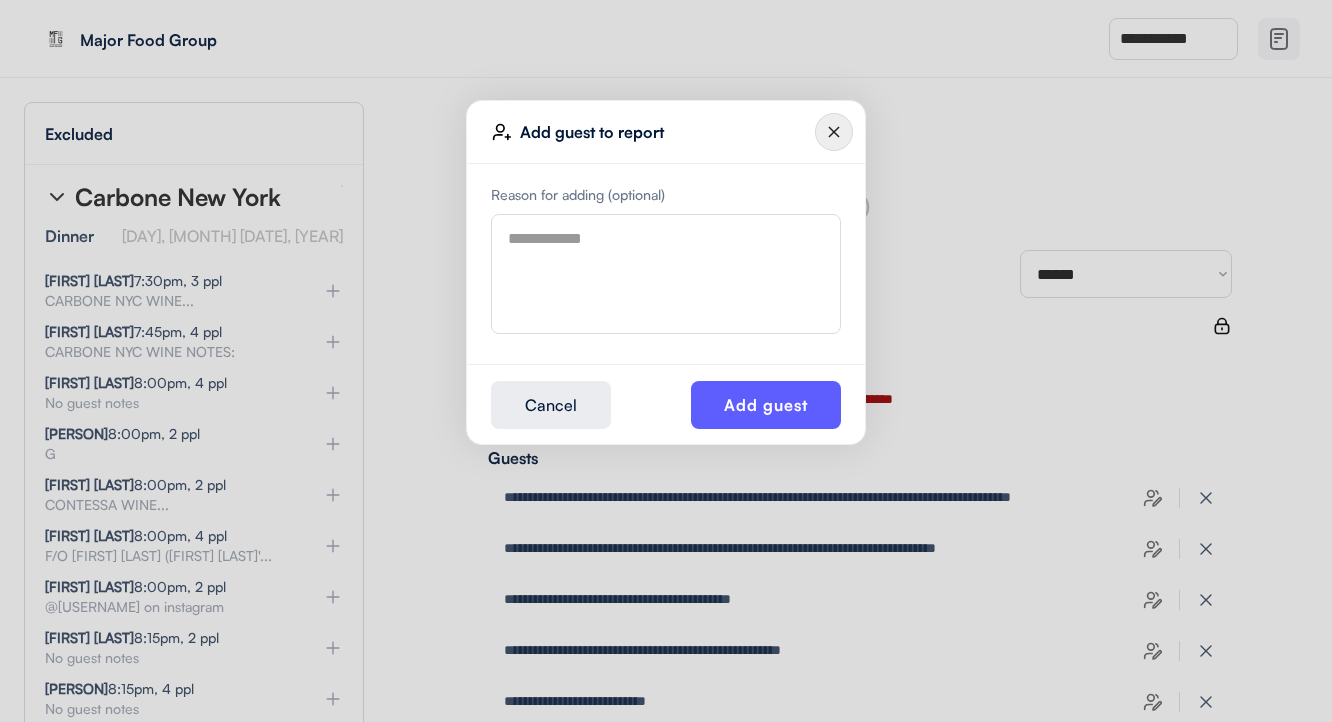 click at bounding box center [666, 274] 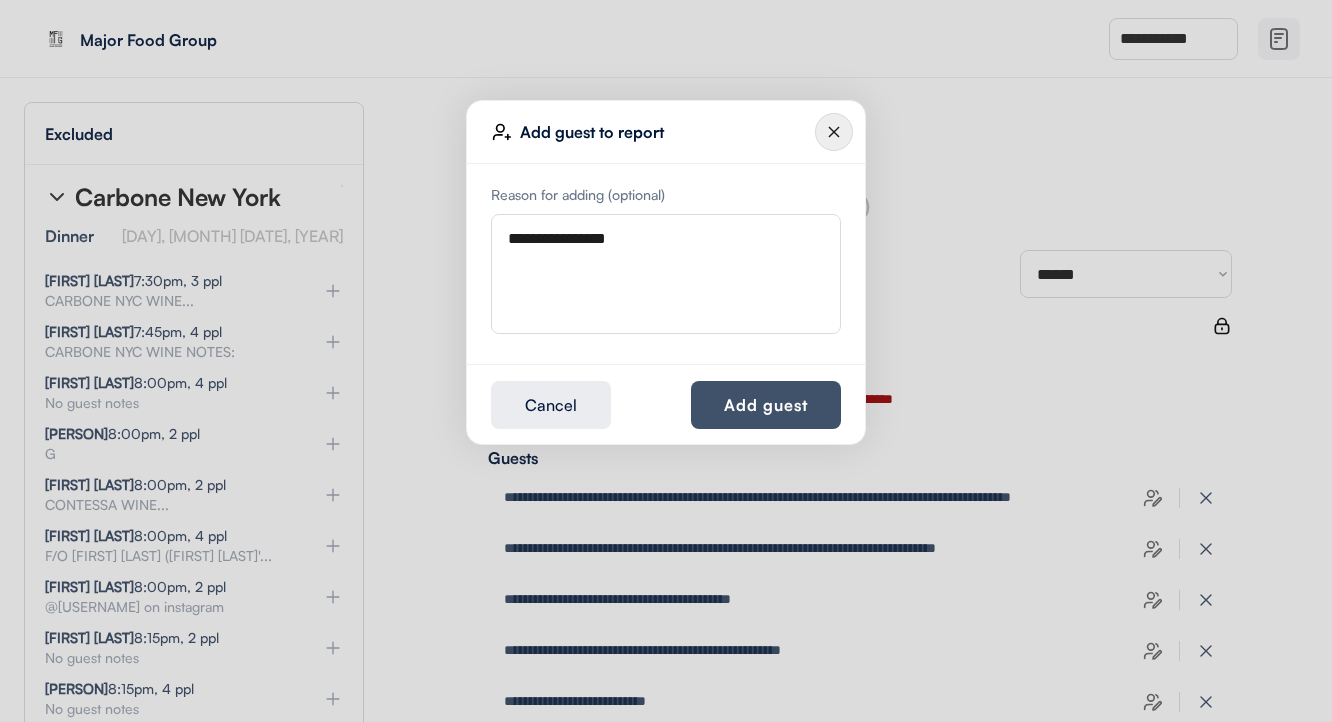 type on "**********" 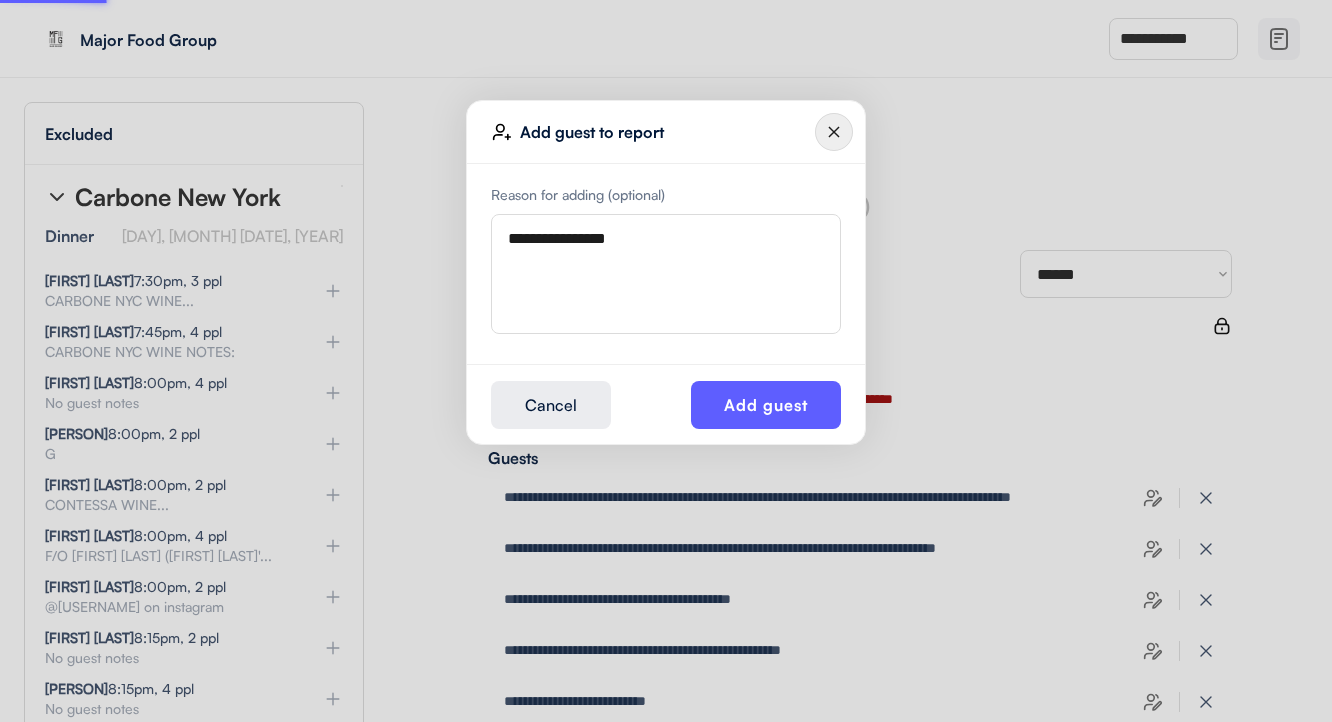 type 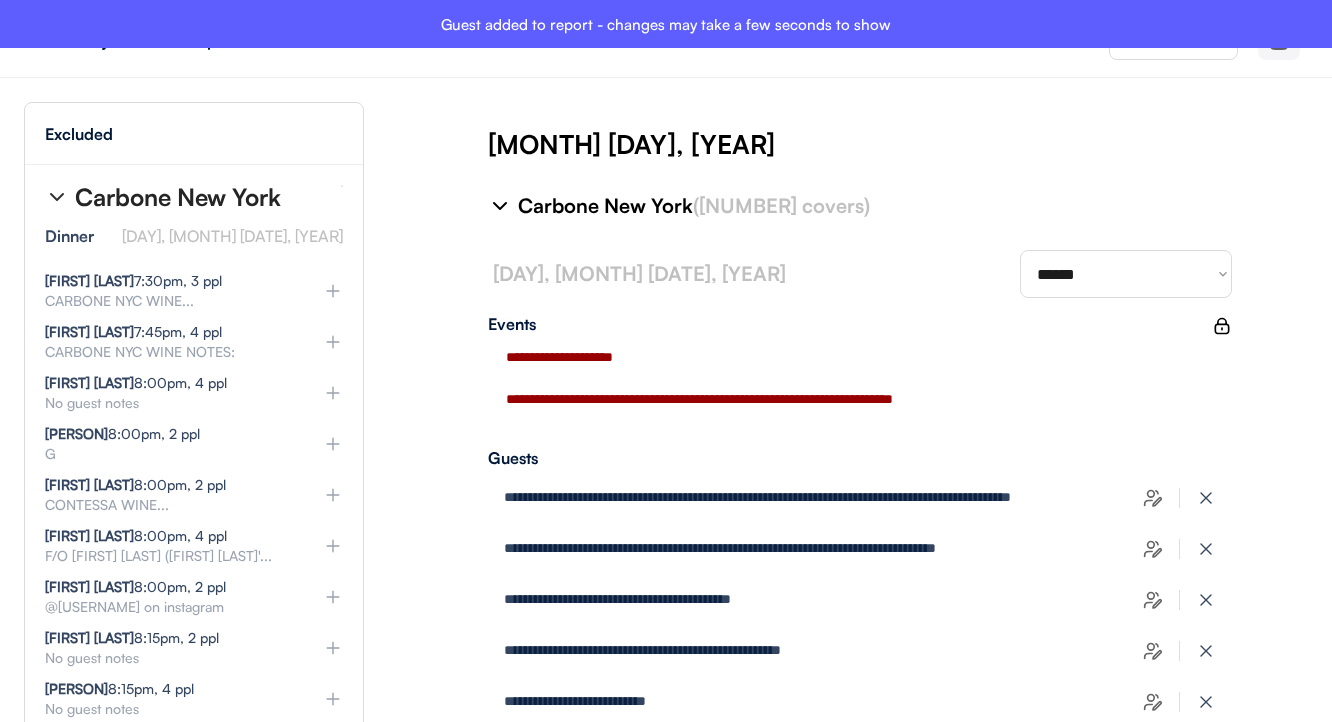 type on "**********" 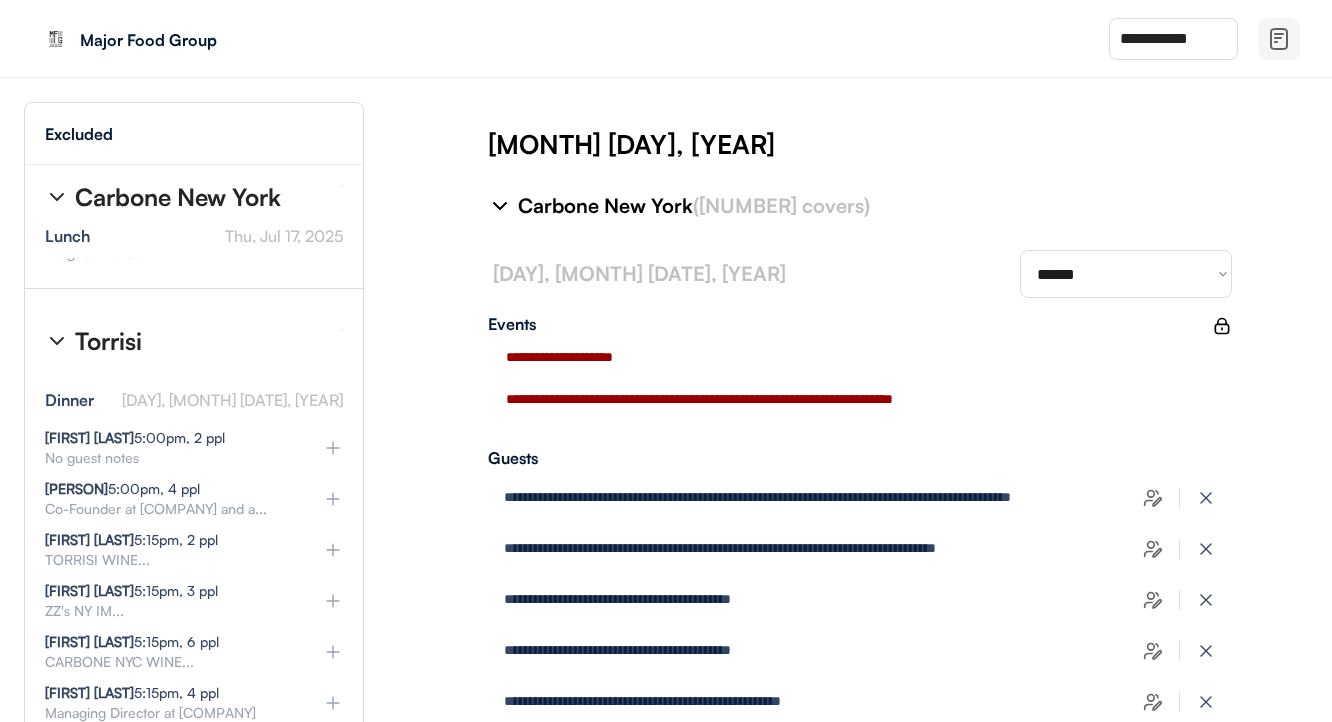 scroll, scrollTop: 5661, scrollLeft: 1, axis: both 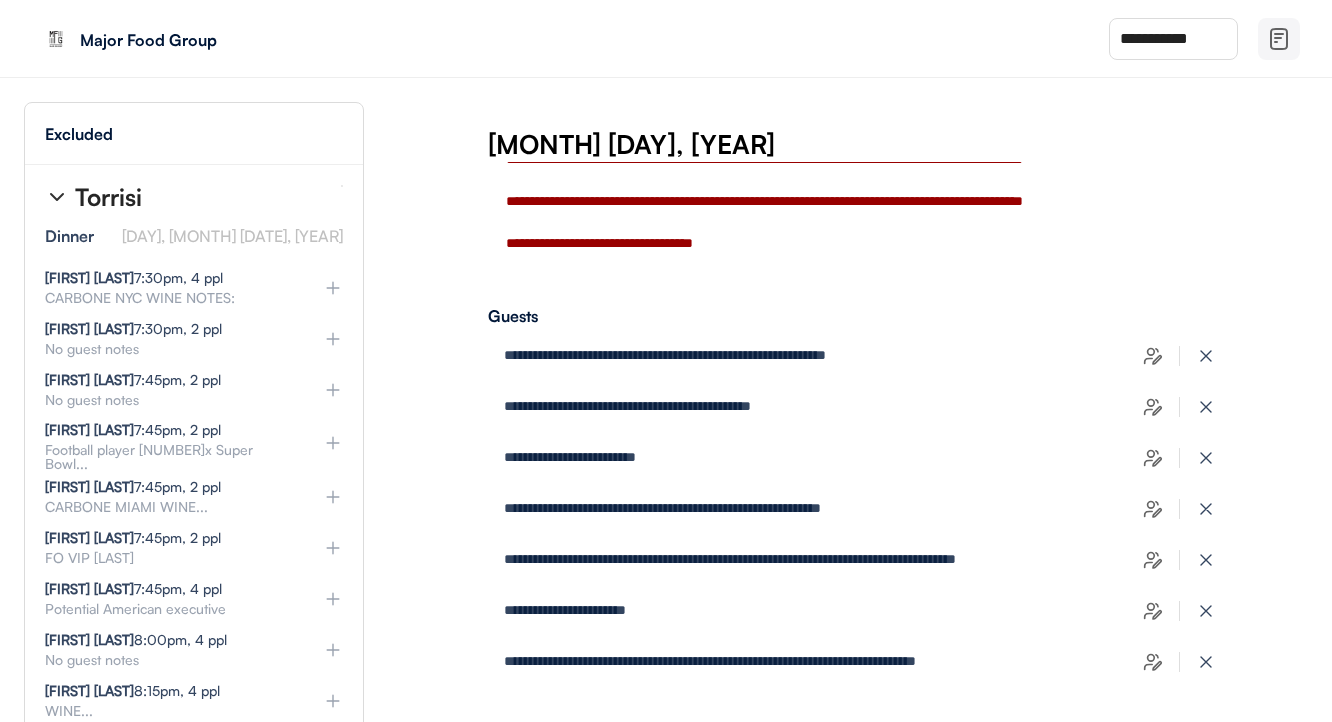 click 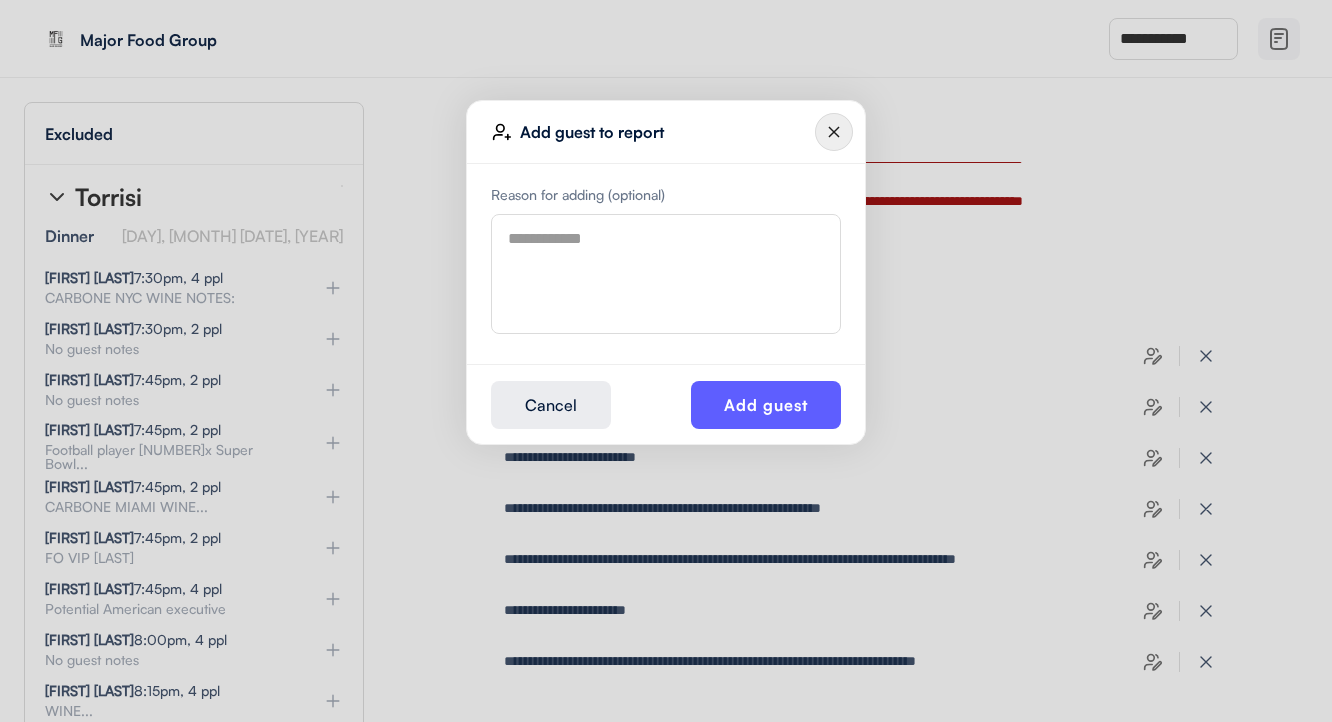 click at bounding box center [666, 274] 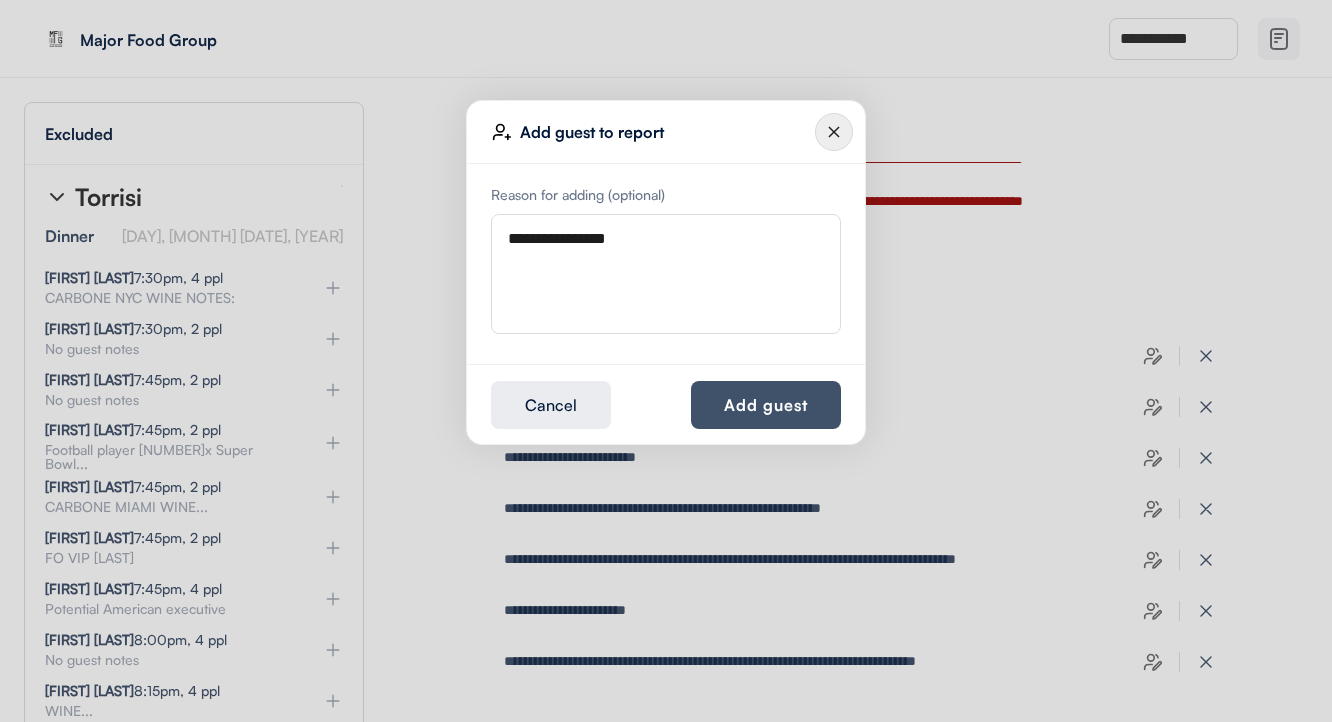 type on "**********" 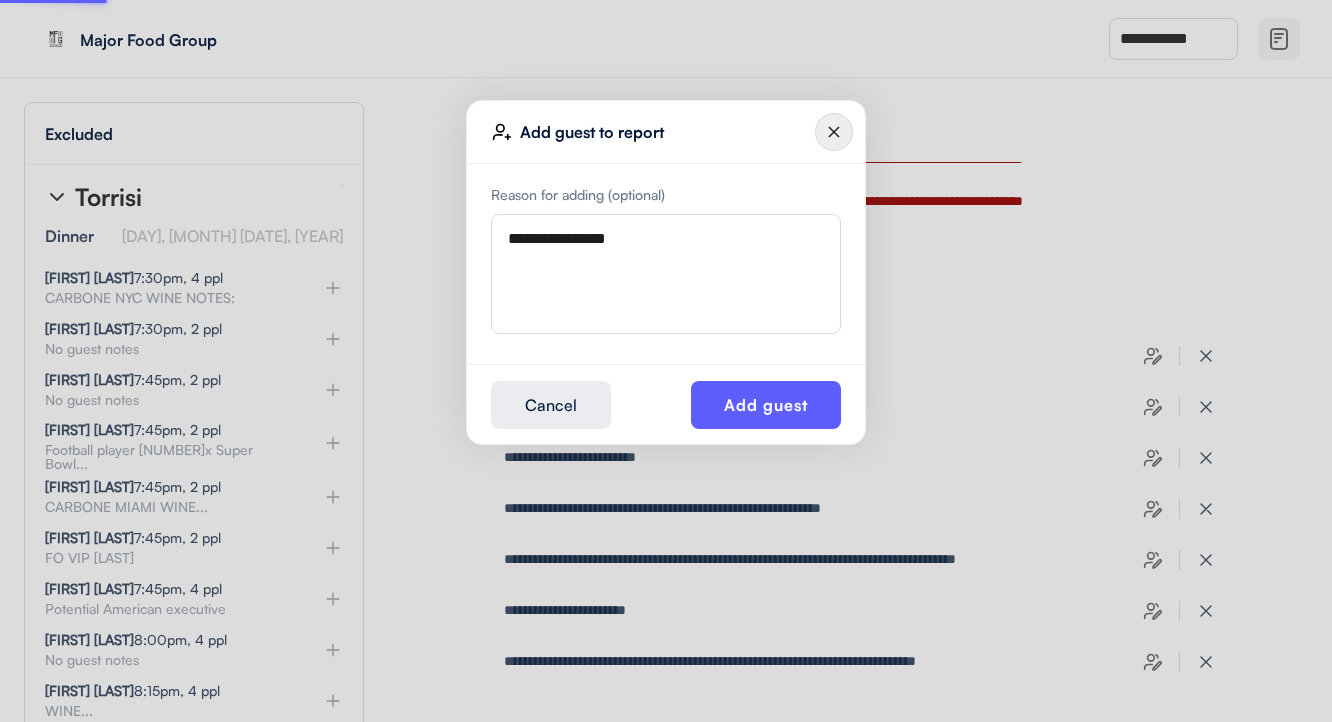 type 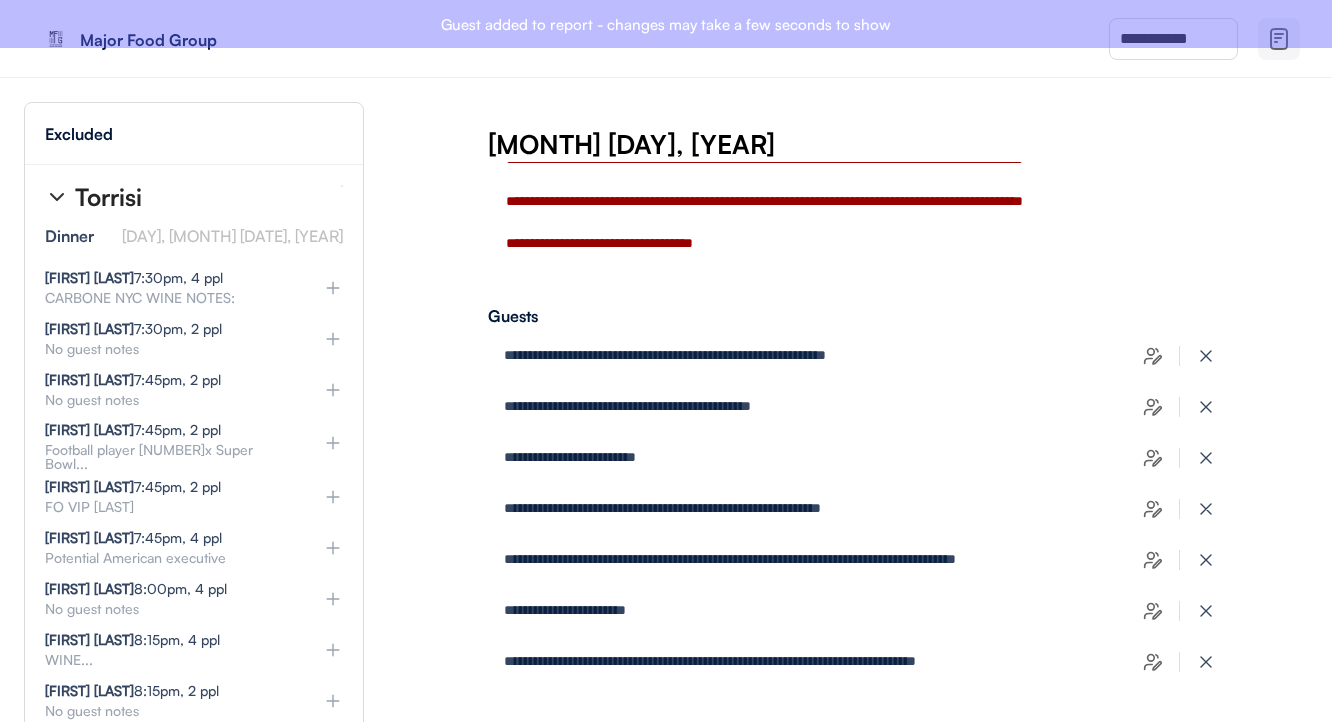 type on "**********" 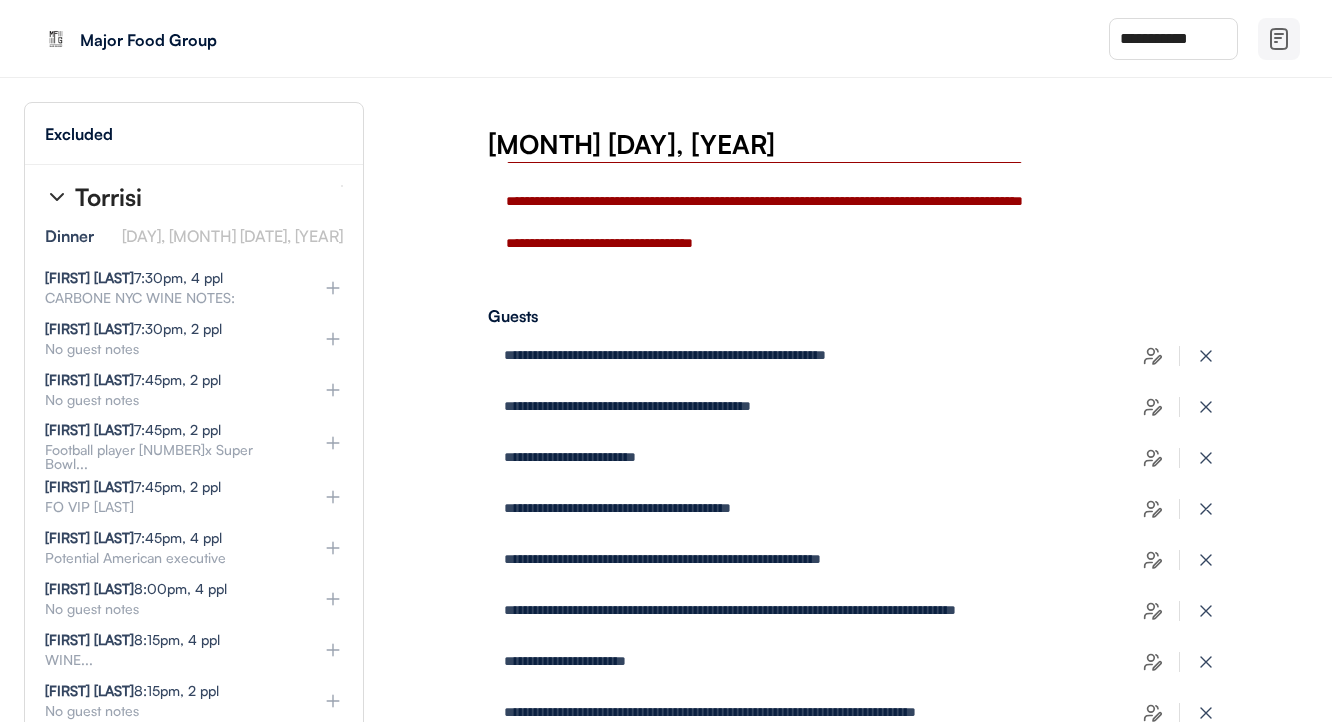click 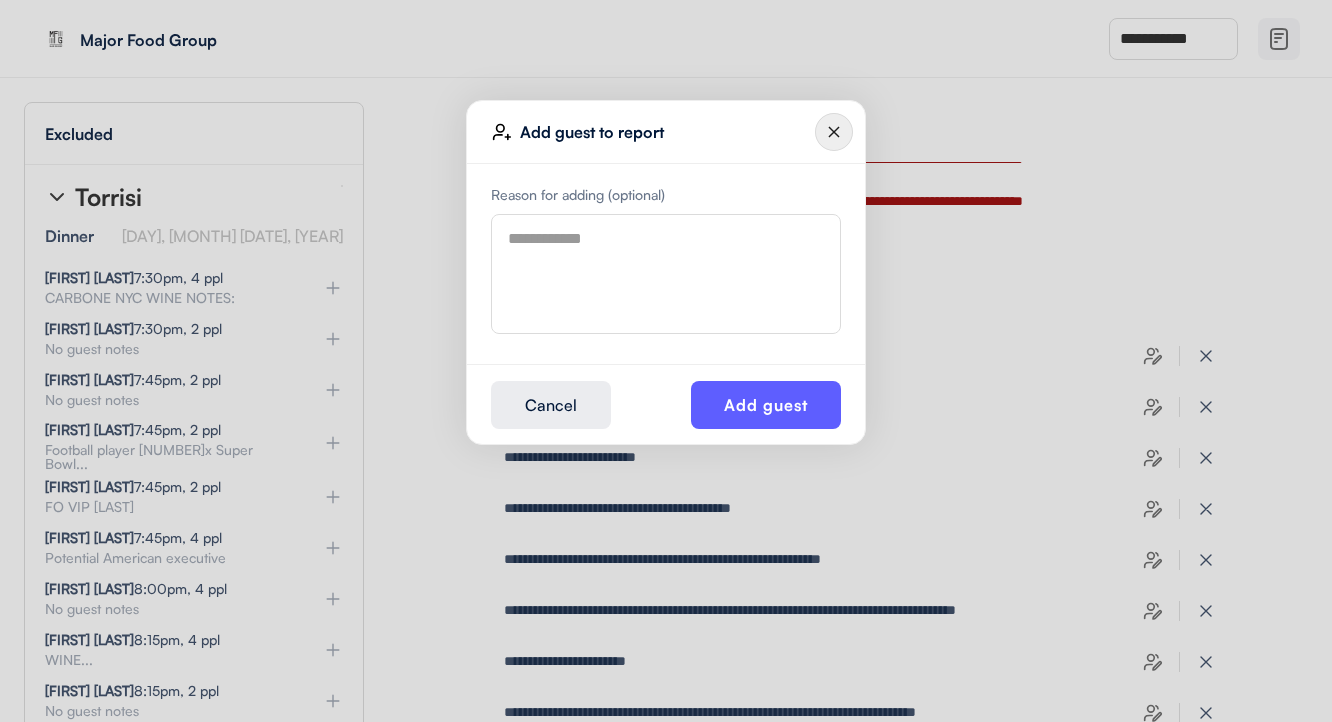 click at bounding box center (666, 274) 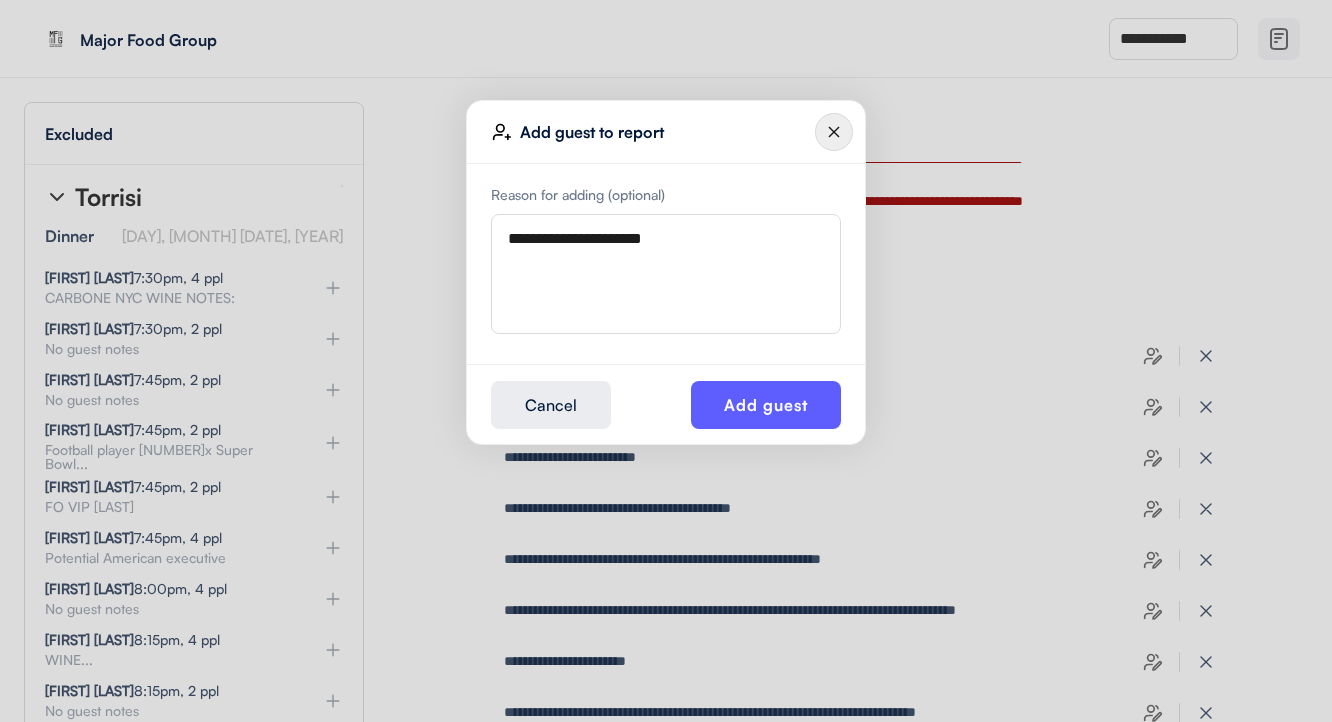 type on "**********" 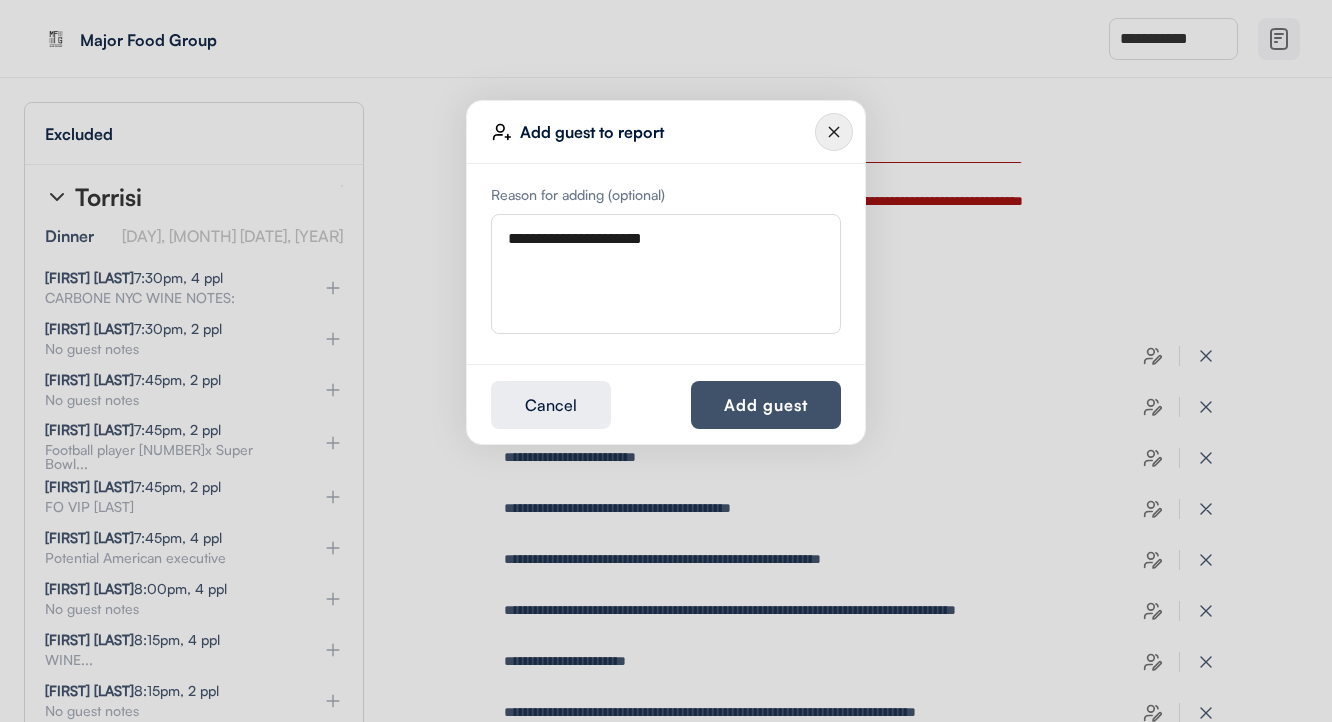 click on "Add guest" at bounding box center (766, 405) 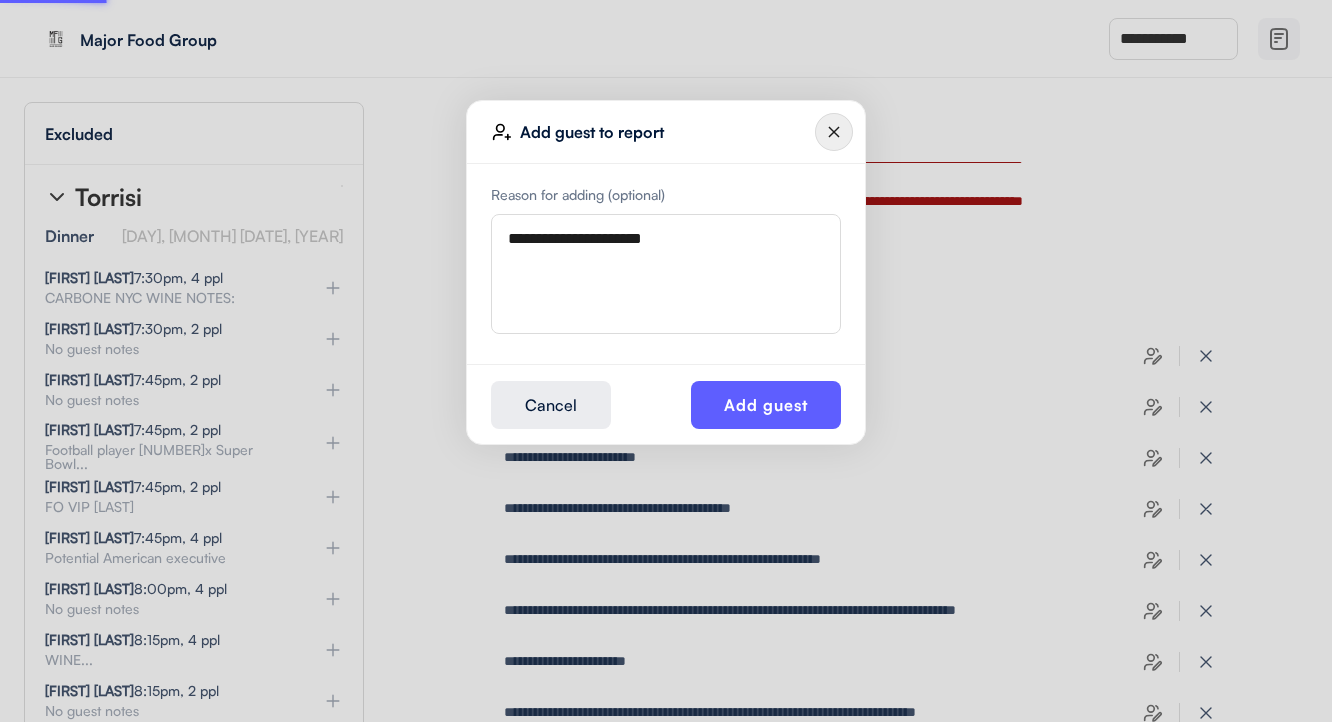 type 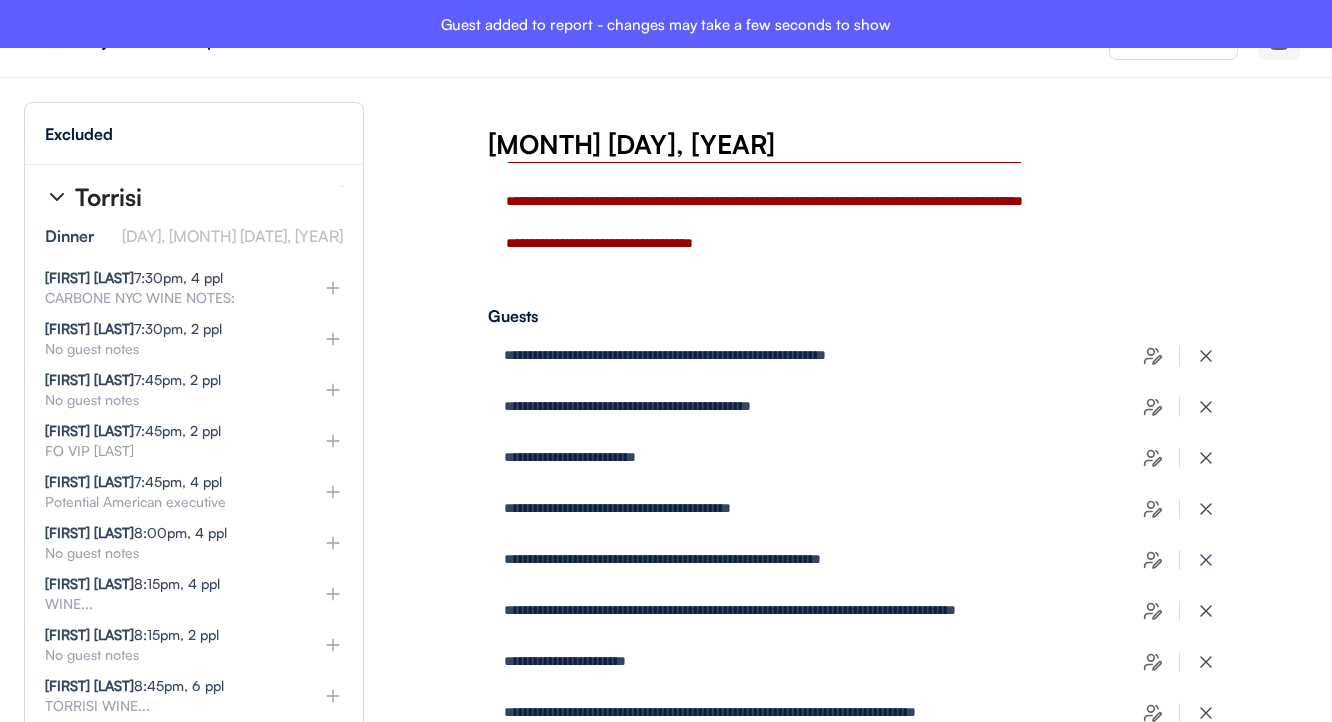 type on "**********" 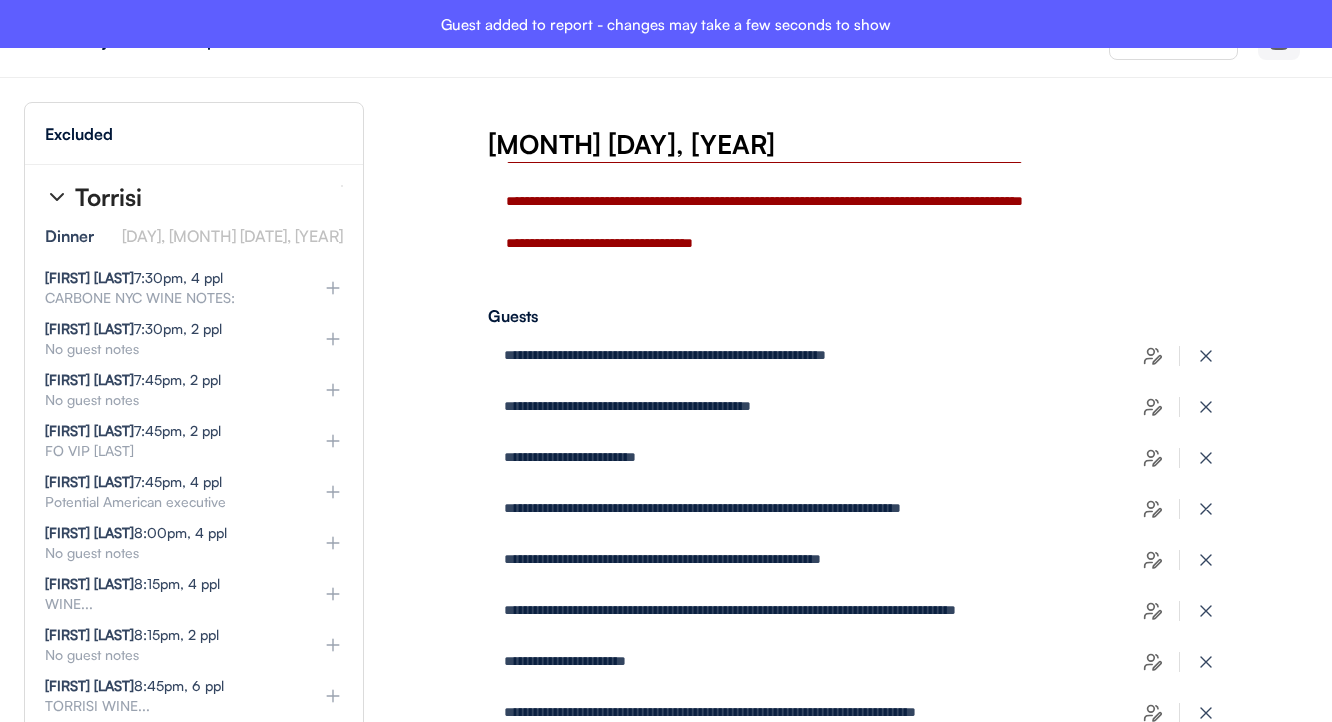type on "**********" 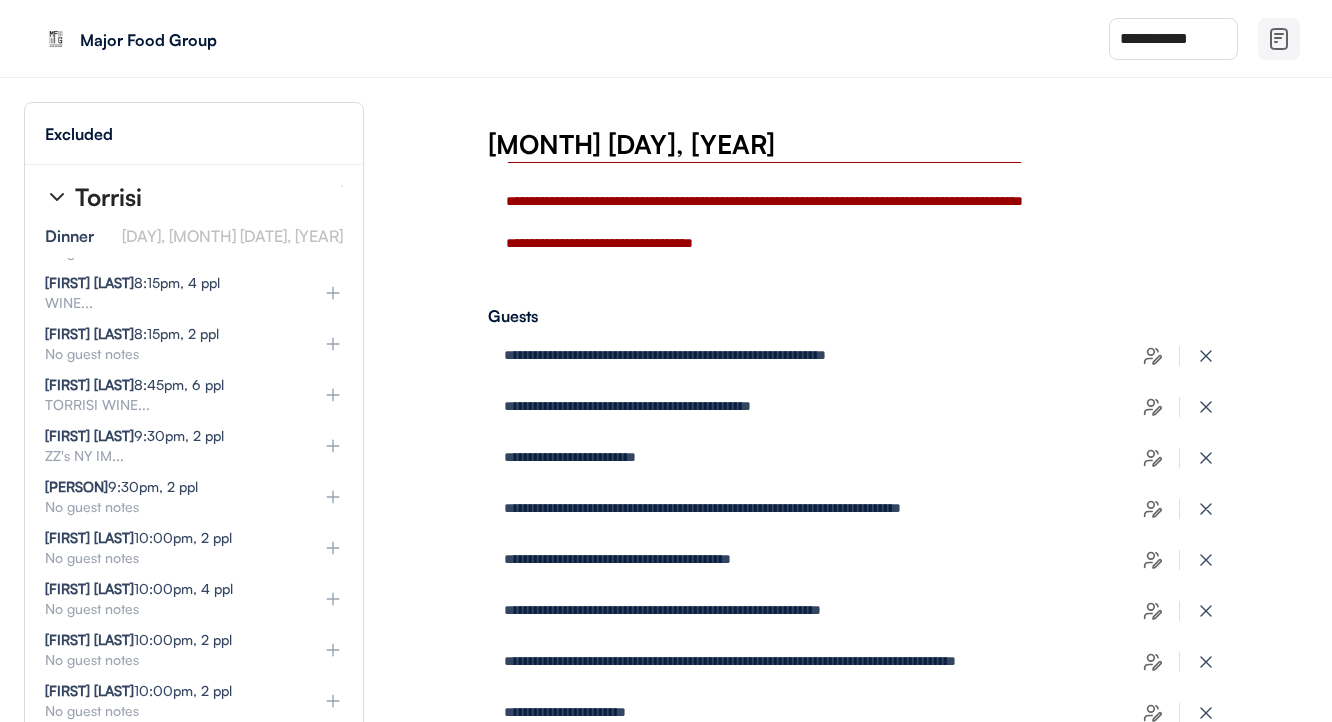 scroll, scrollTop: 7082, scrollLeft: 1, axis: both 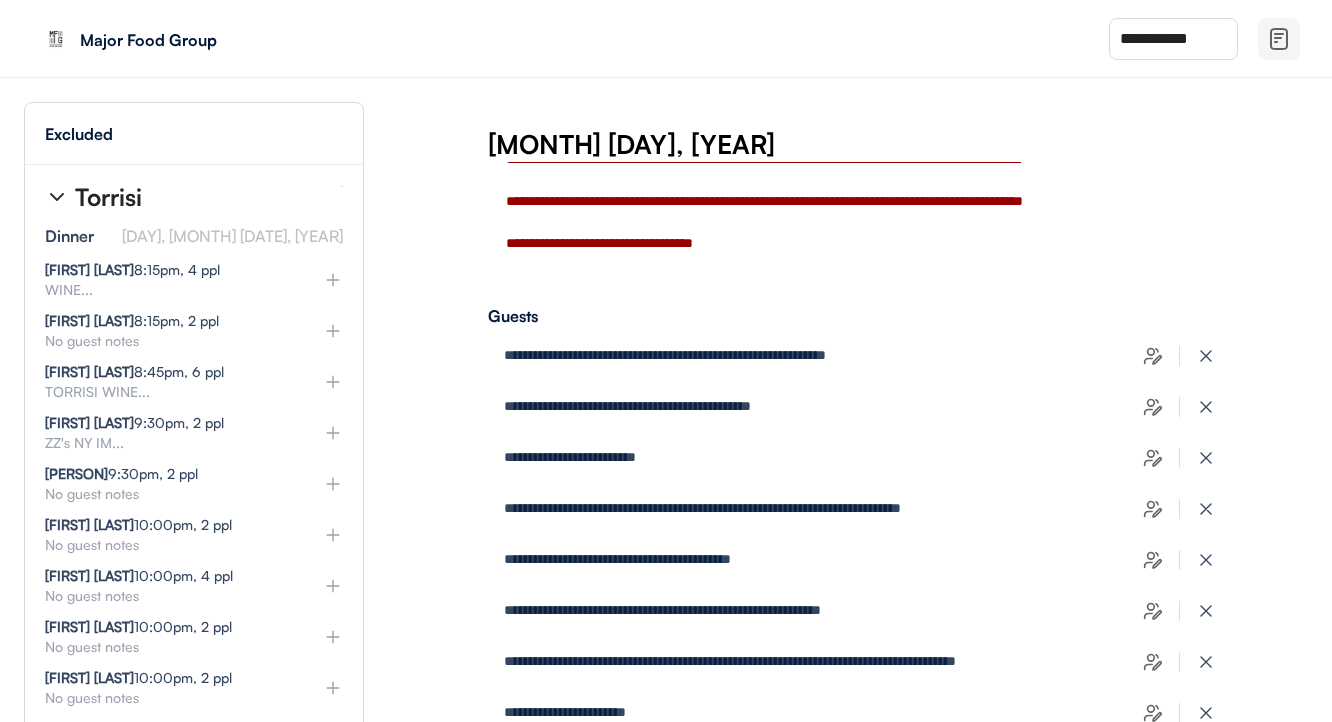 click 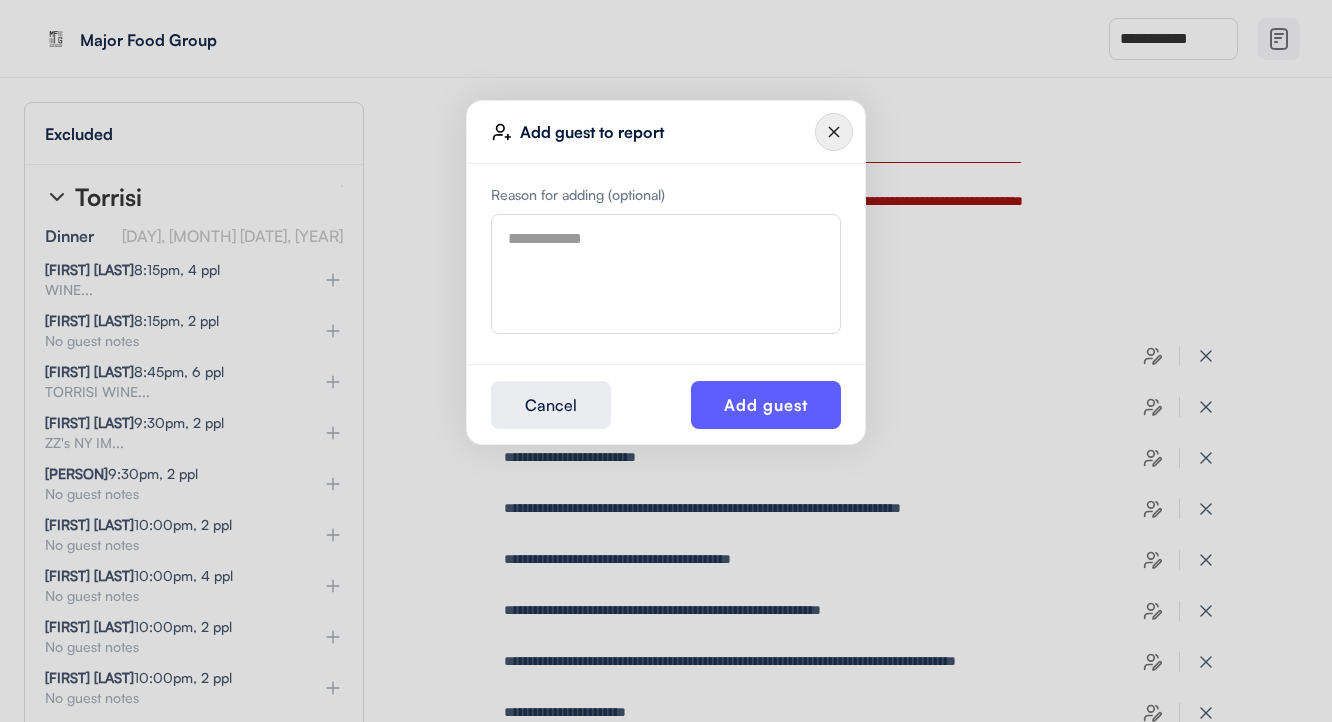 click at bounding box center (666, 274) 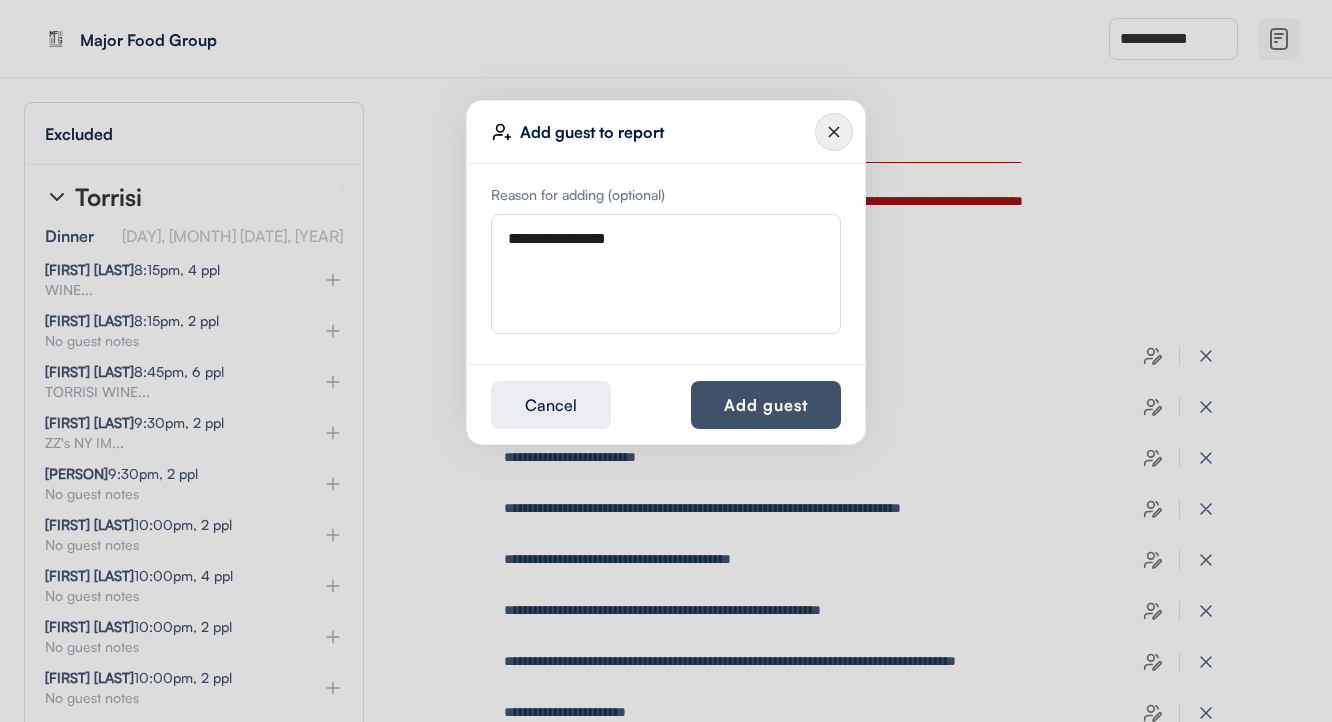 type on "**********" 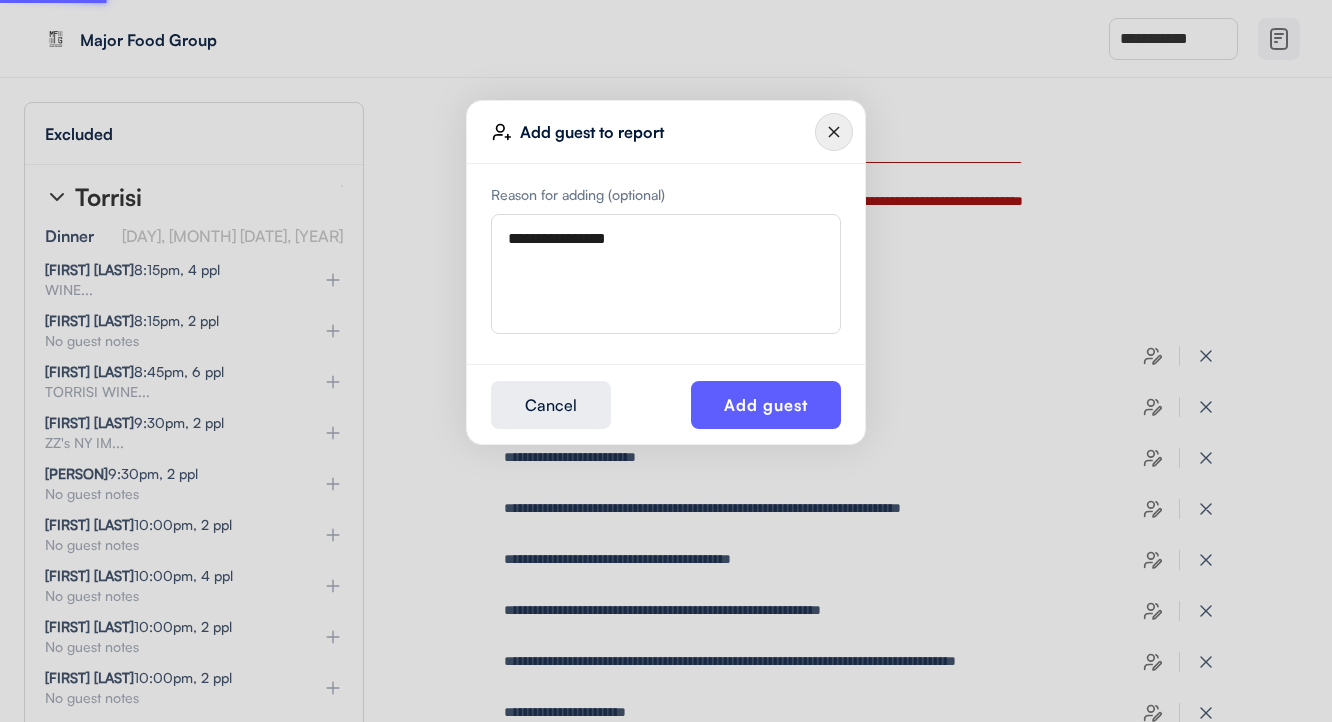 type 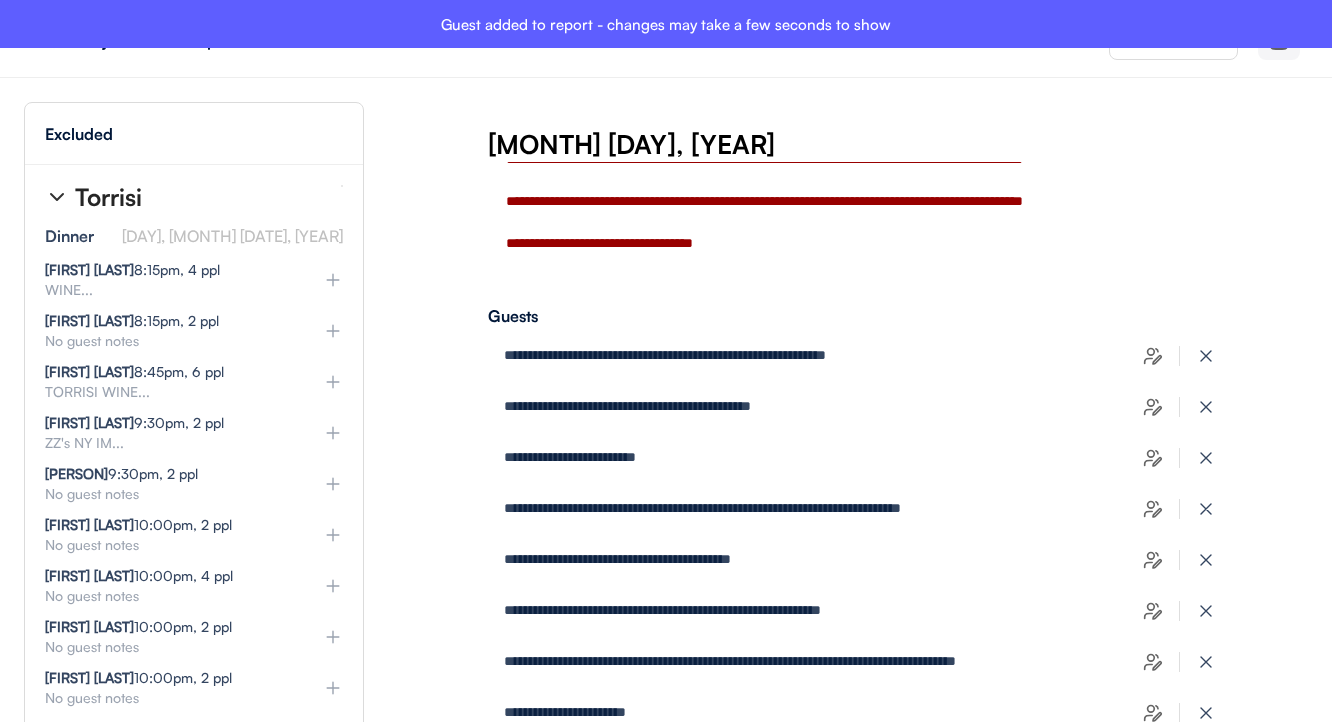 type on "**********" 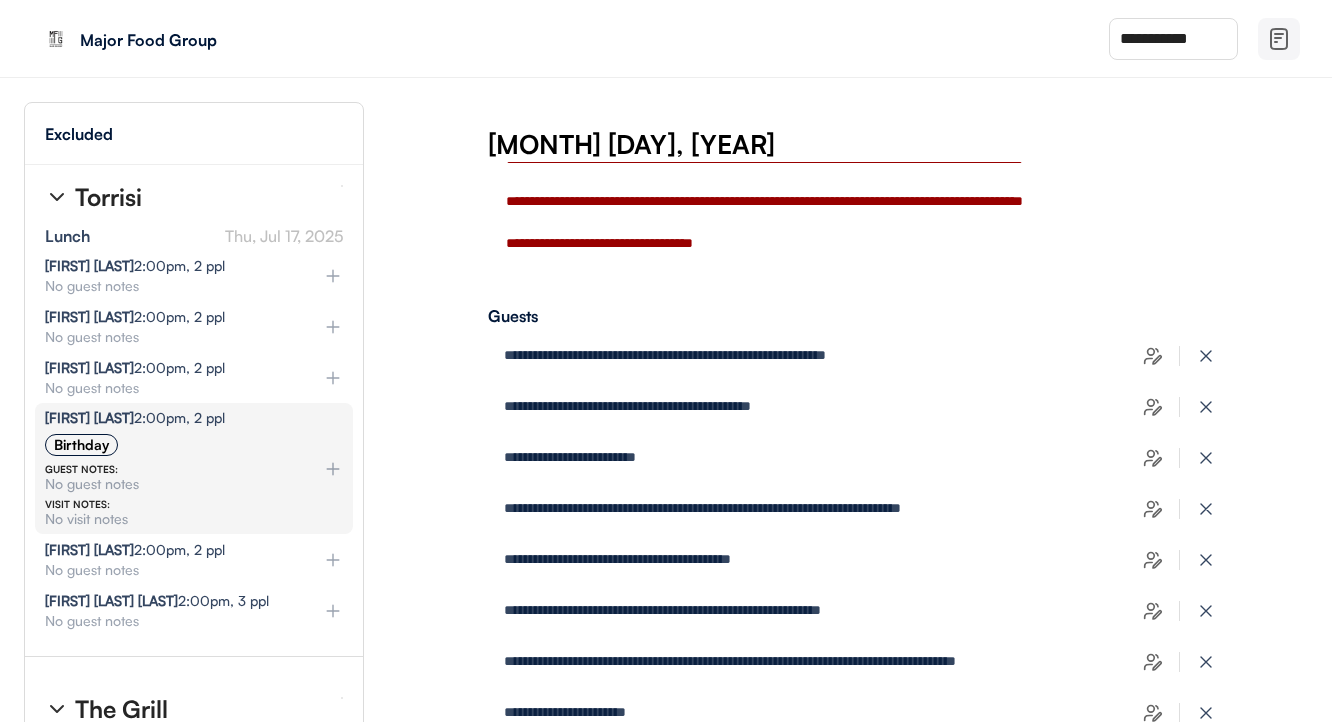 scroll, scrollTop: 8930, scrollLeft: 1, axis: both 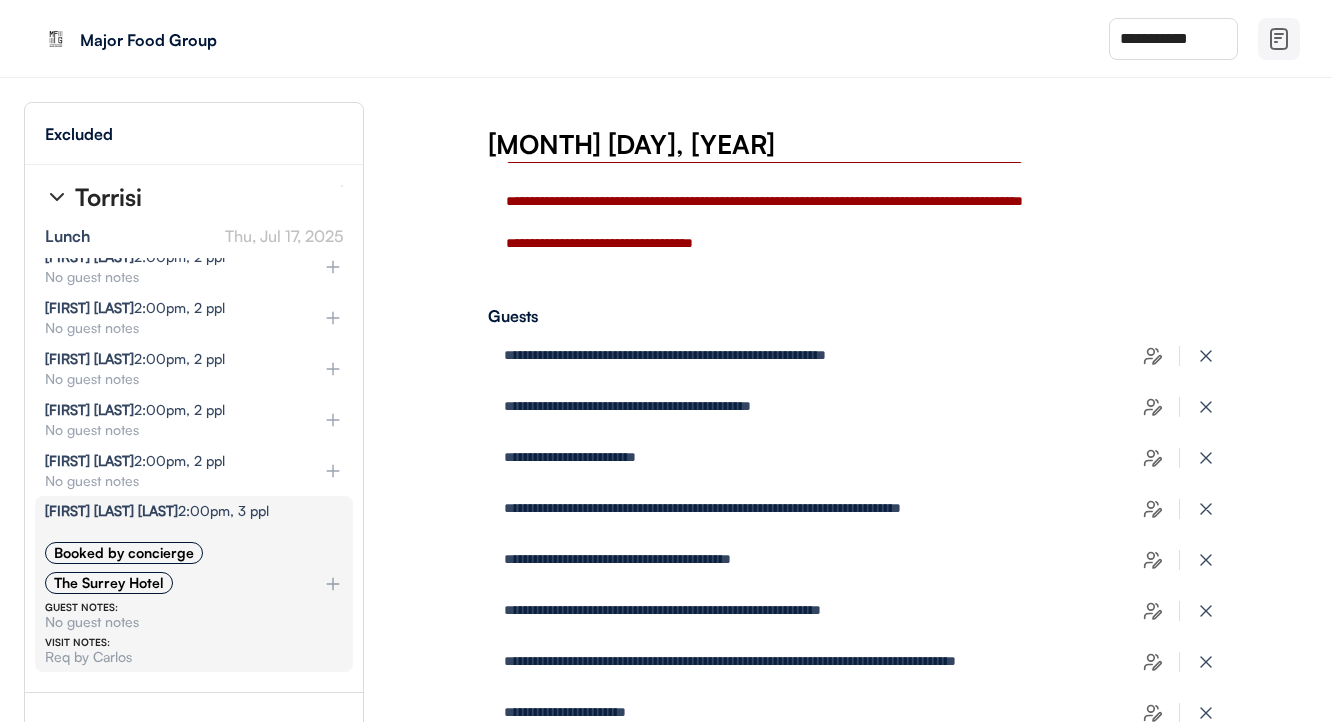 select on "********" 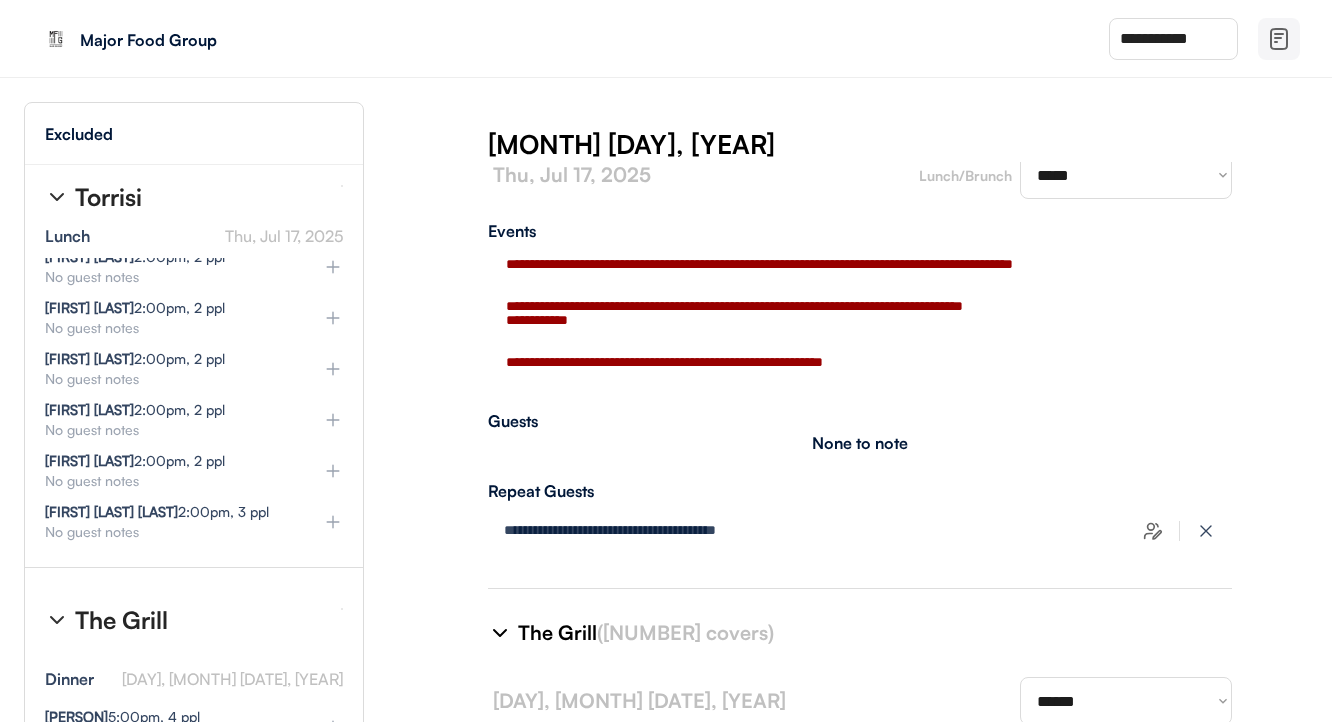 scroll, scrollTop: 2250, scrollLeft: 0, axis: vertical 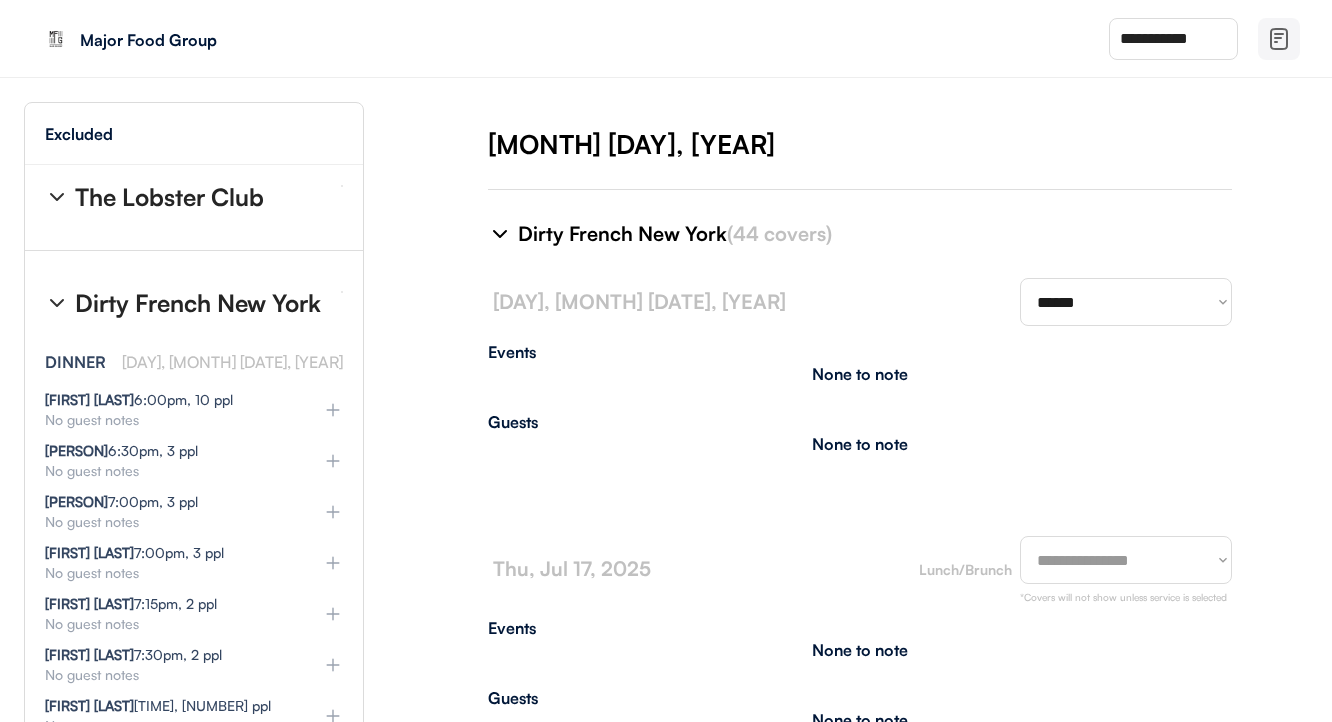 type on "**********" 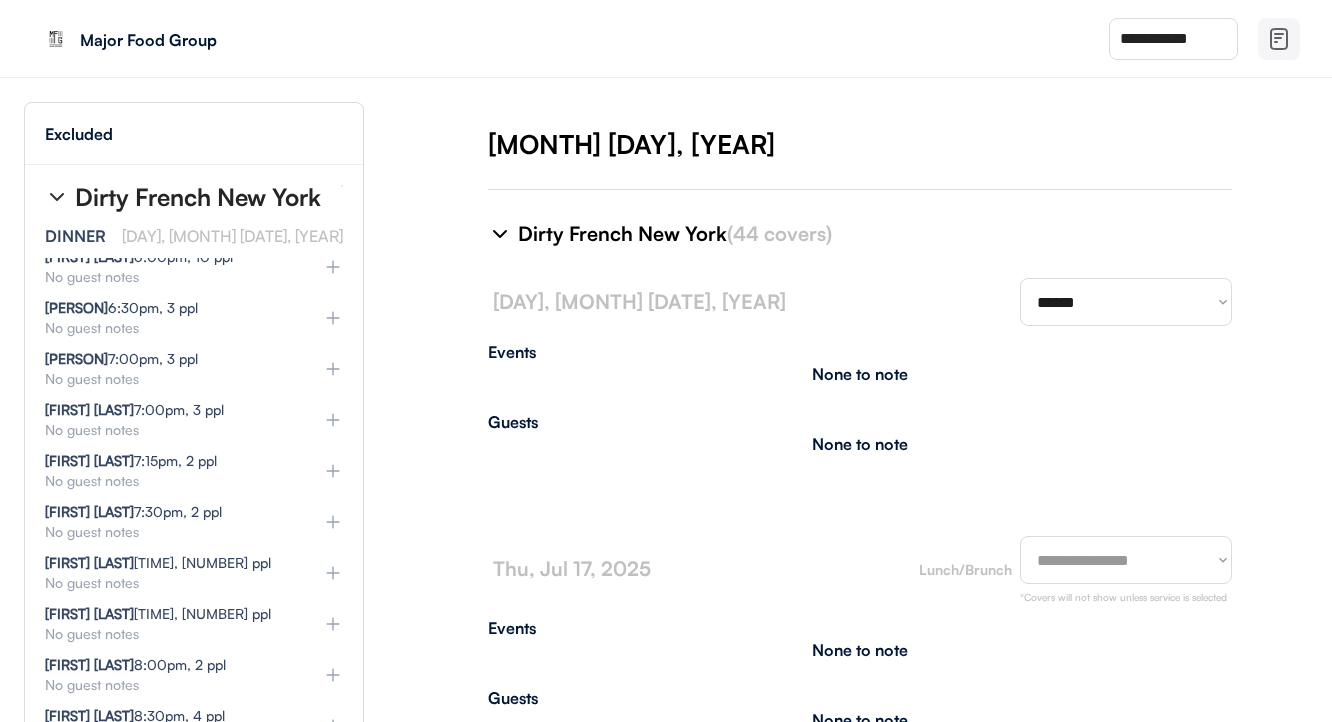 select on "********" 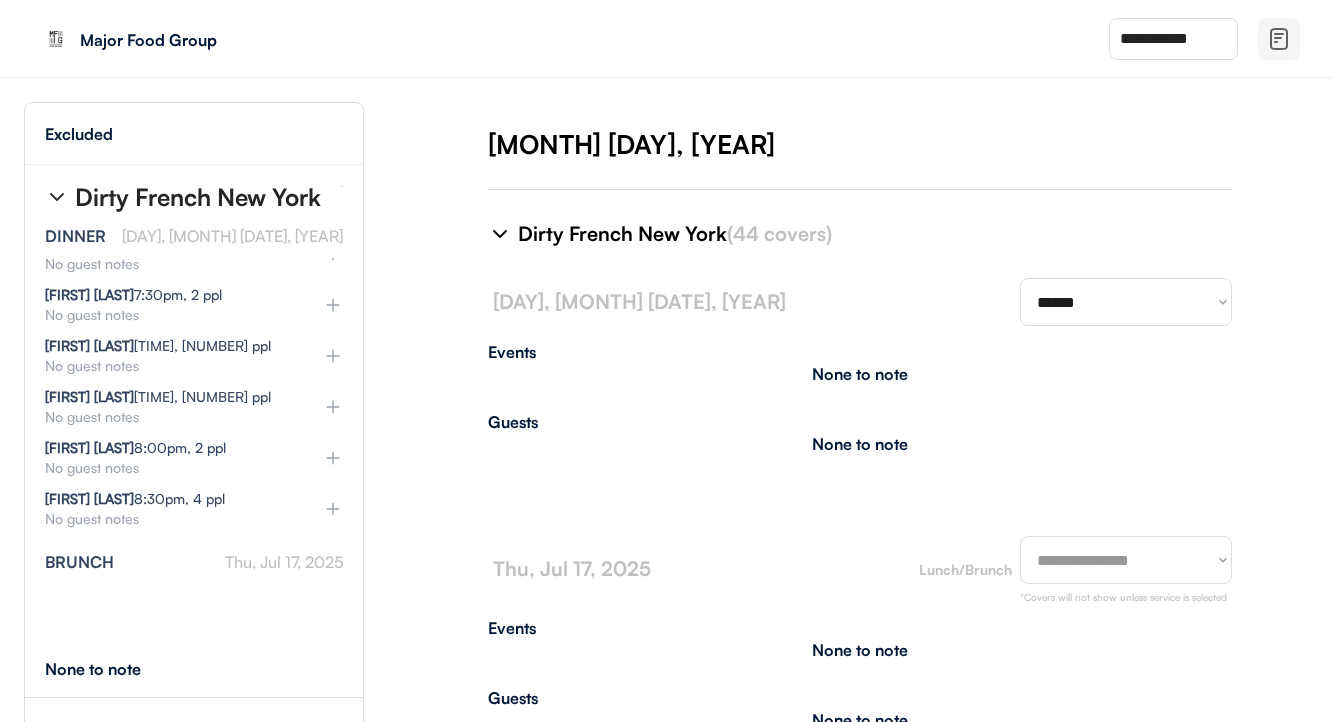 select on "********" 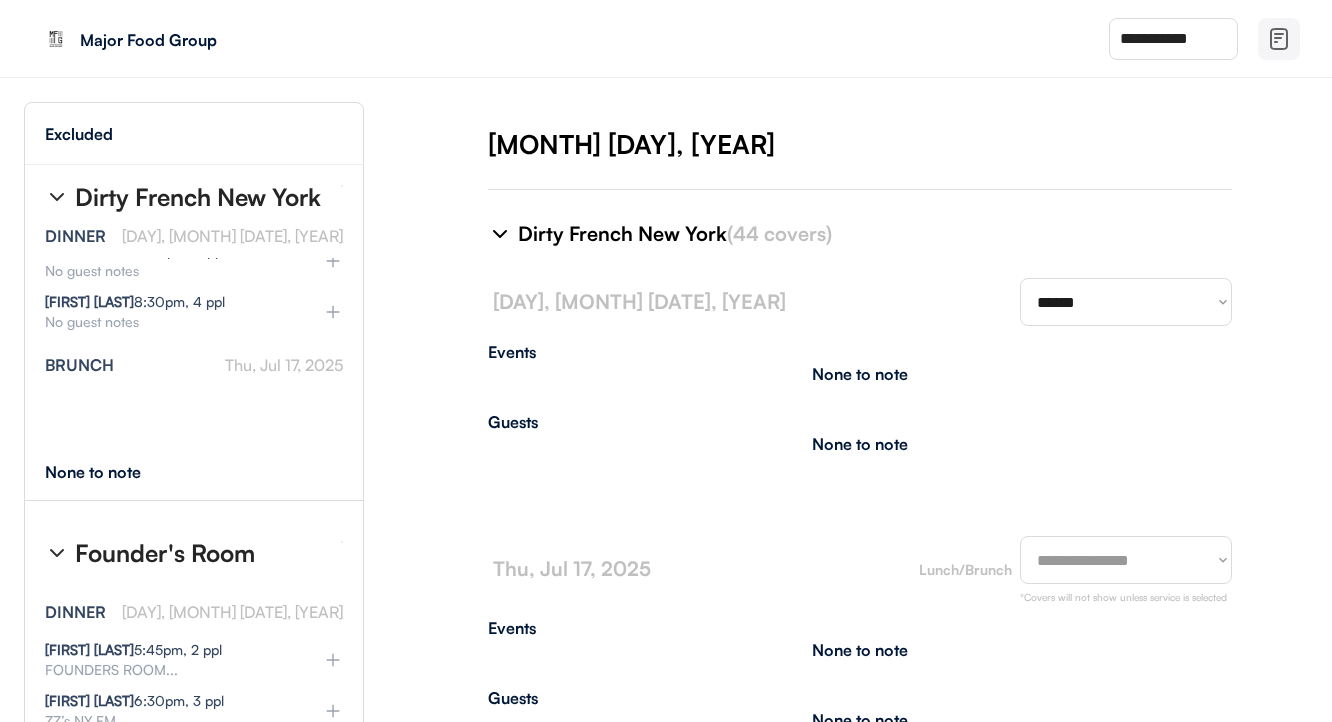 scroll, scrollTop: 16038, scrollLeft: 0, axis: vertical 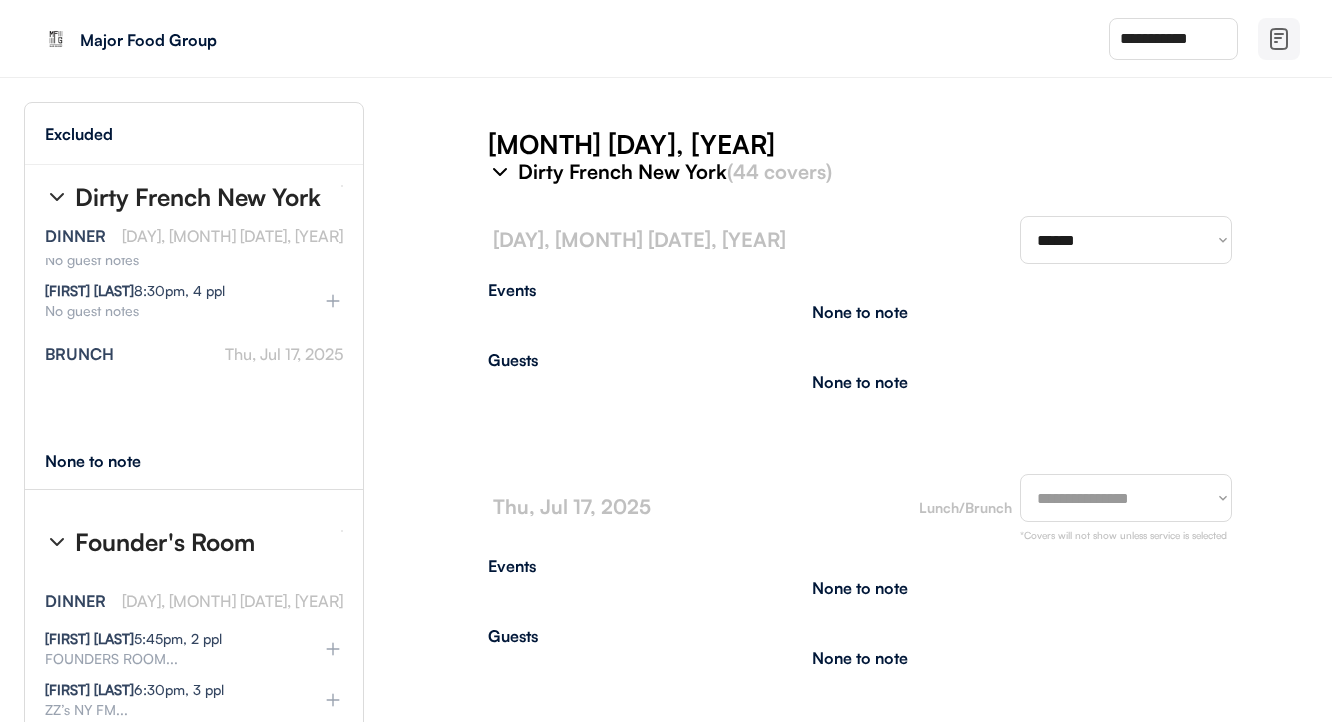 select on "**********" 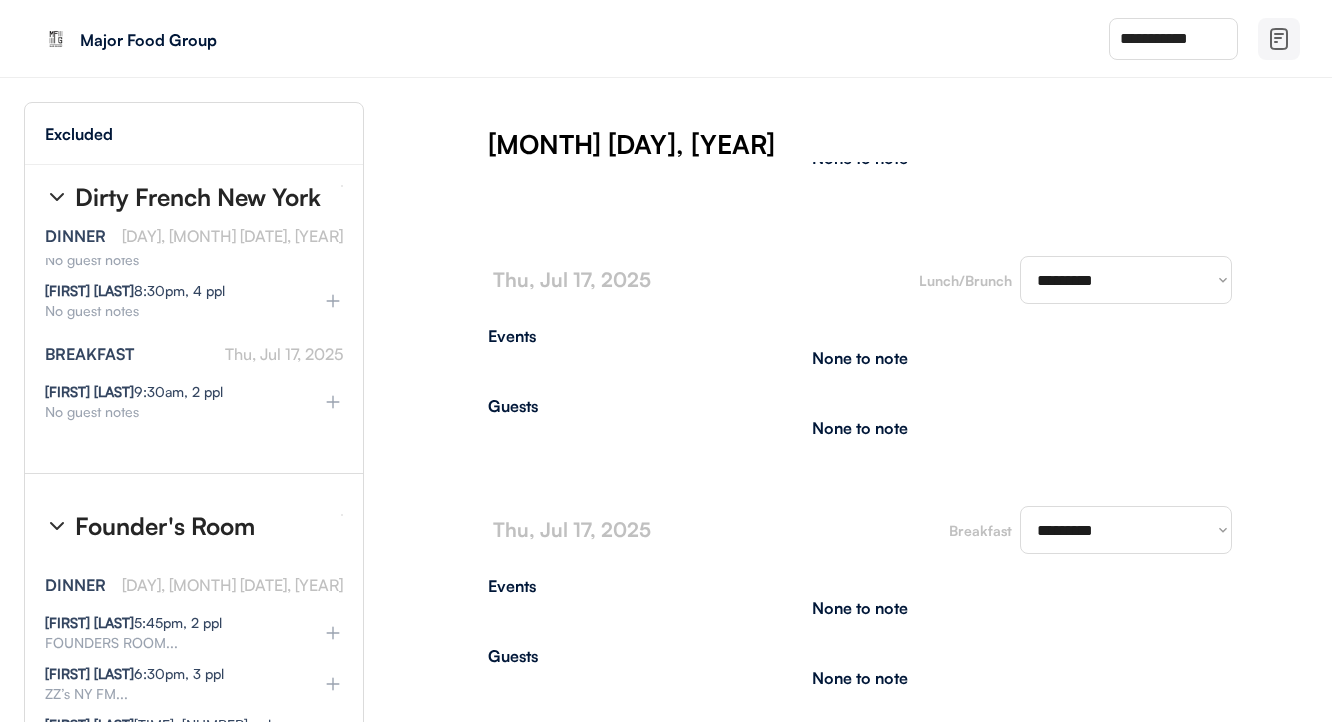 scroll, scrollTop: 5040, scrollLeft: 0, axis: vertical 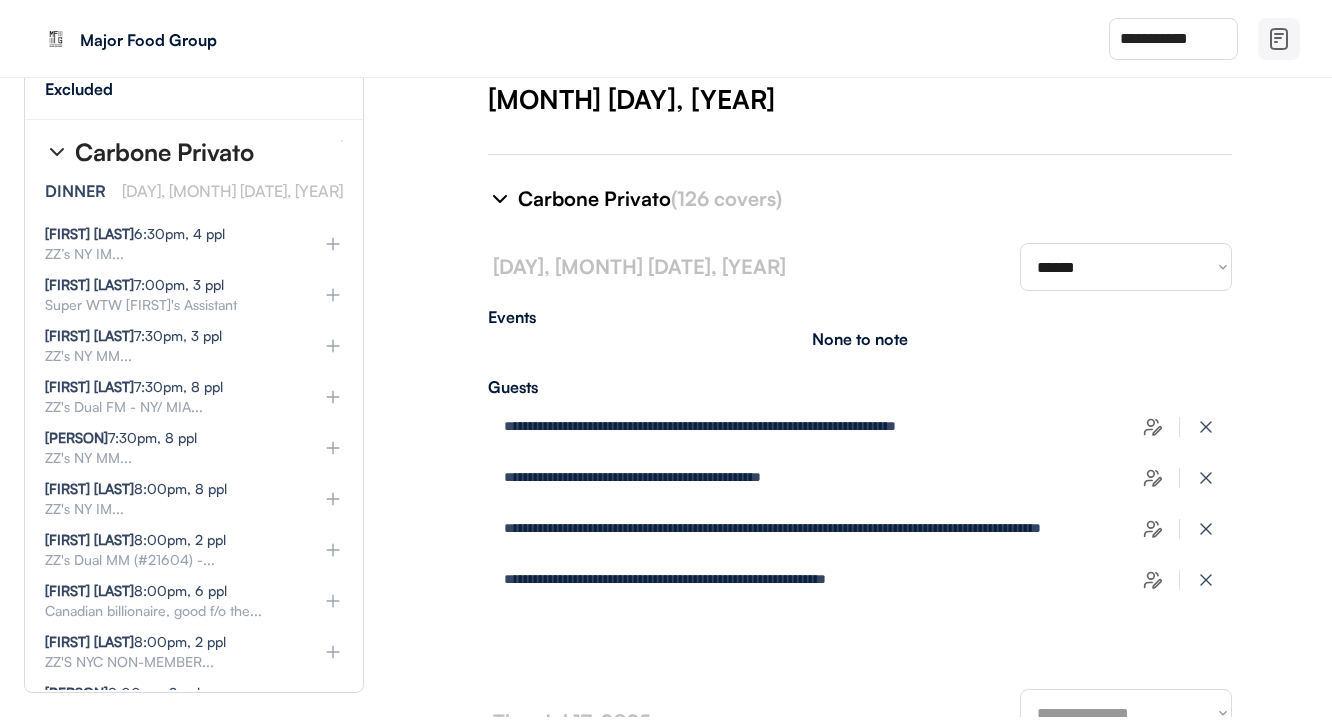 click 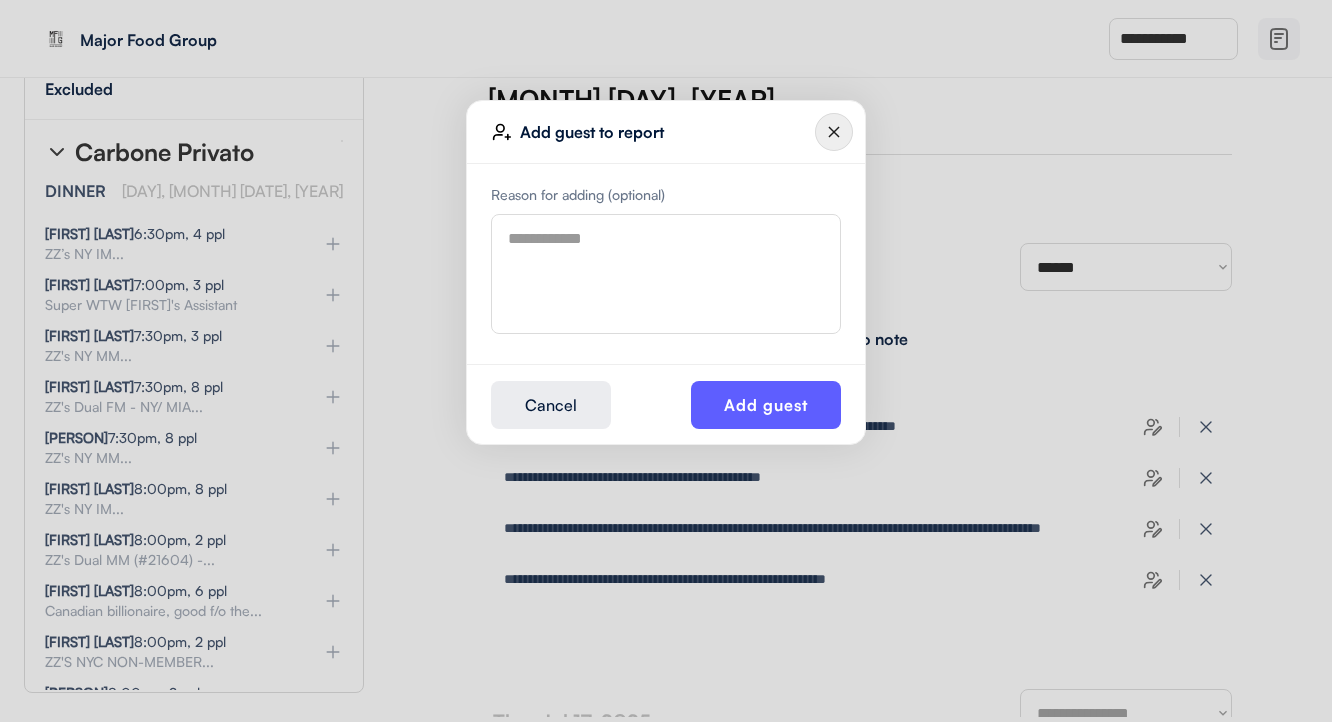 click at bounding box center [666, 274] 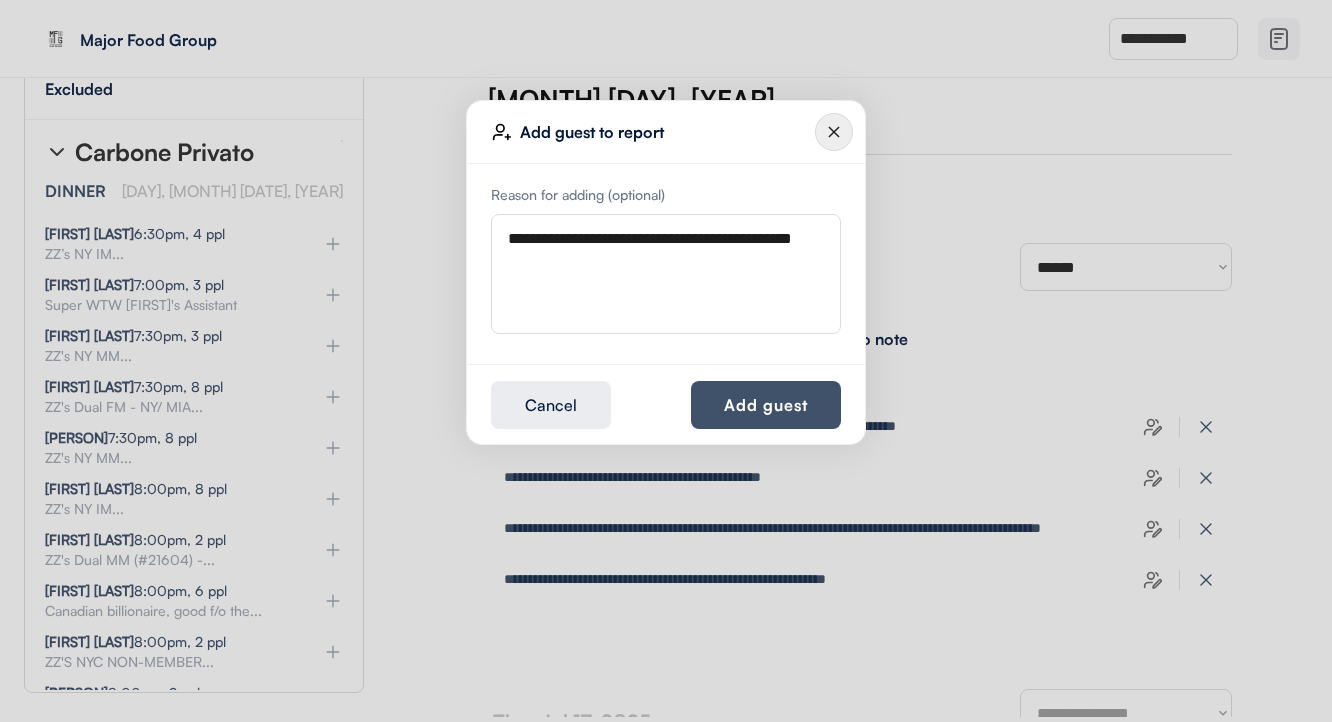 type on "**********" 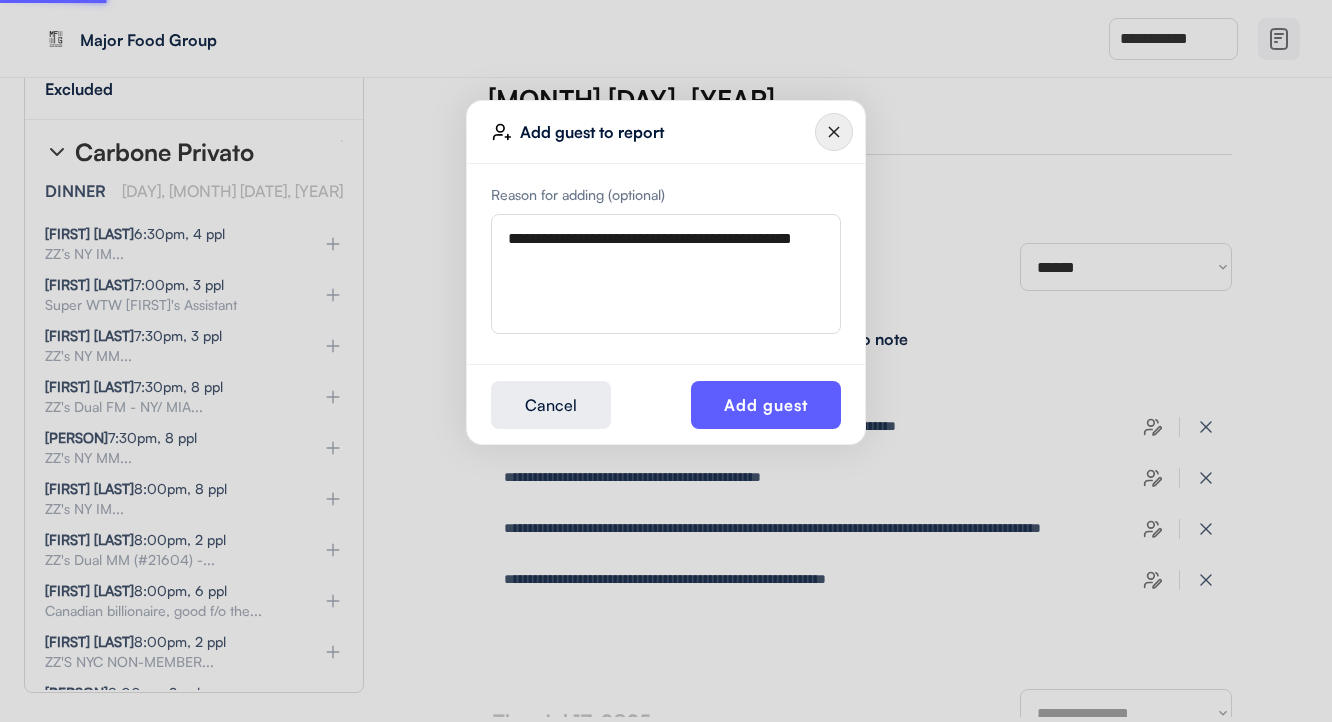 type 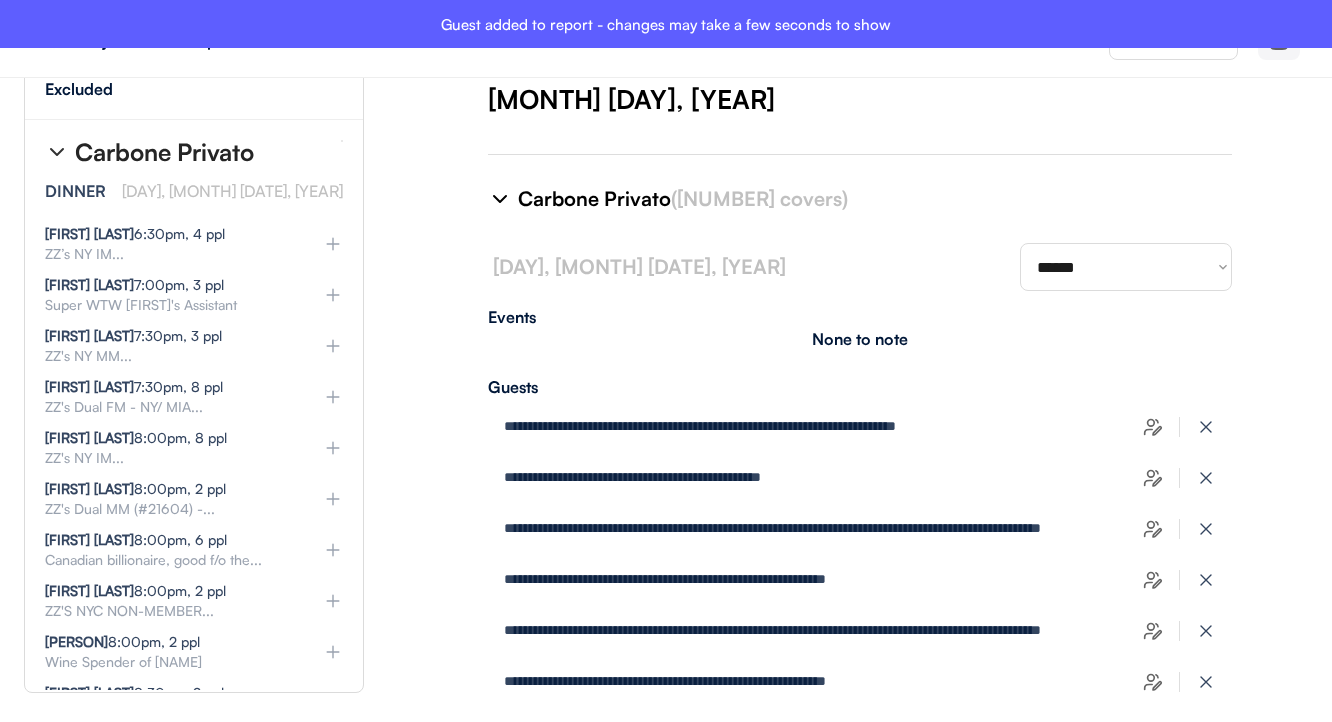 type on "**********" 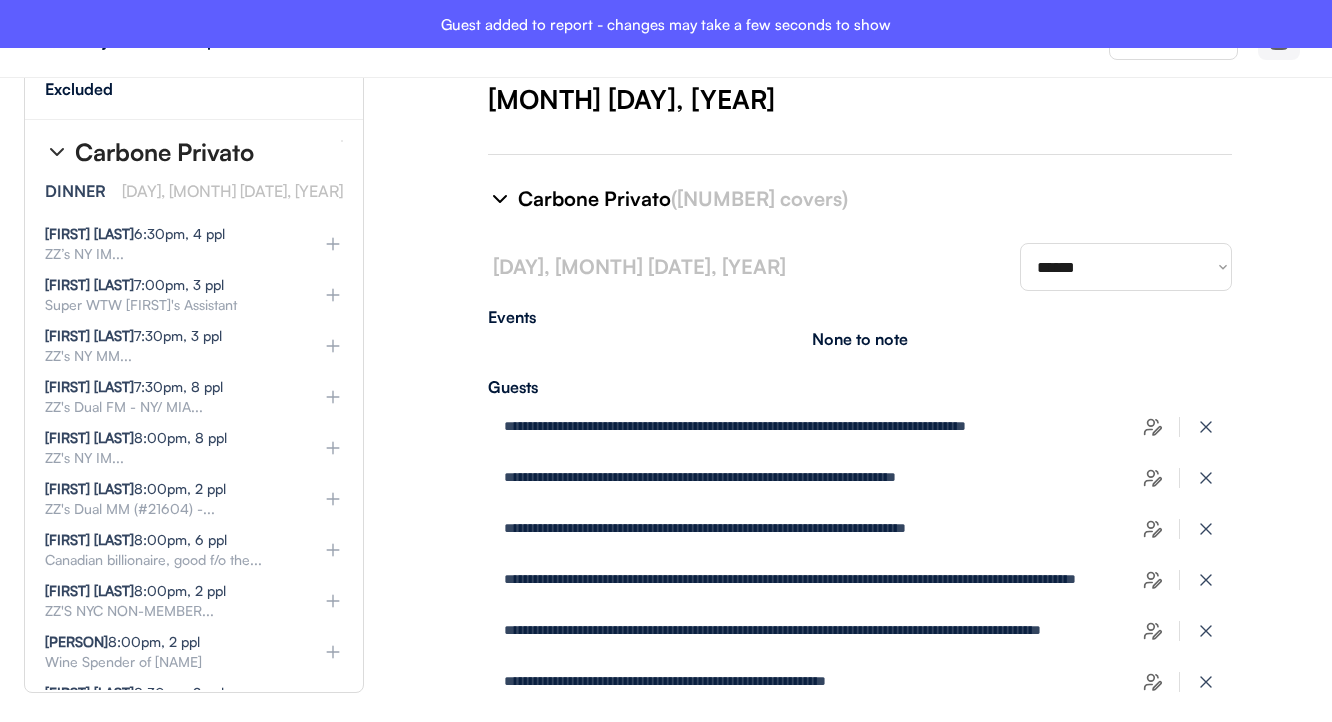 type on "**********" 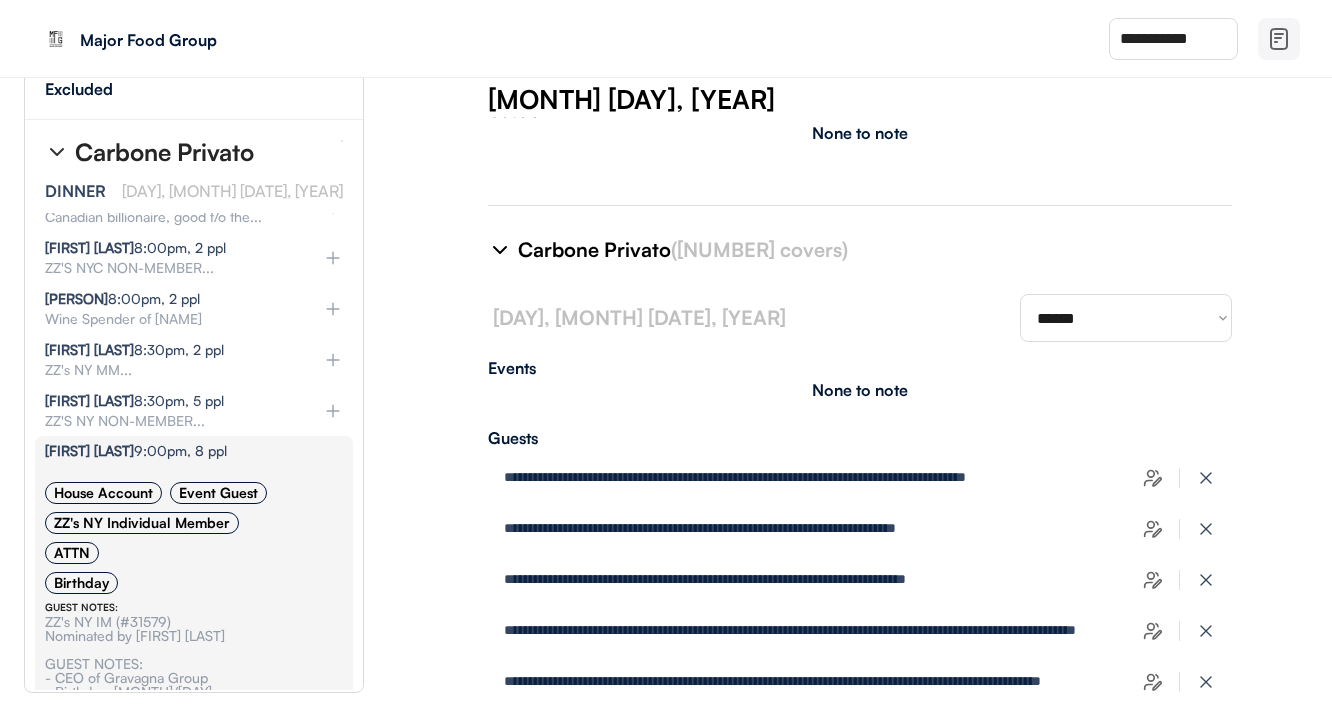 scroll, scrollTop: 17891, scrollLeft: 2, axis: both 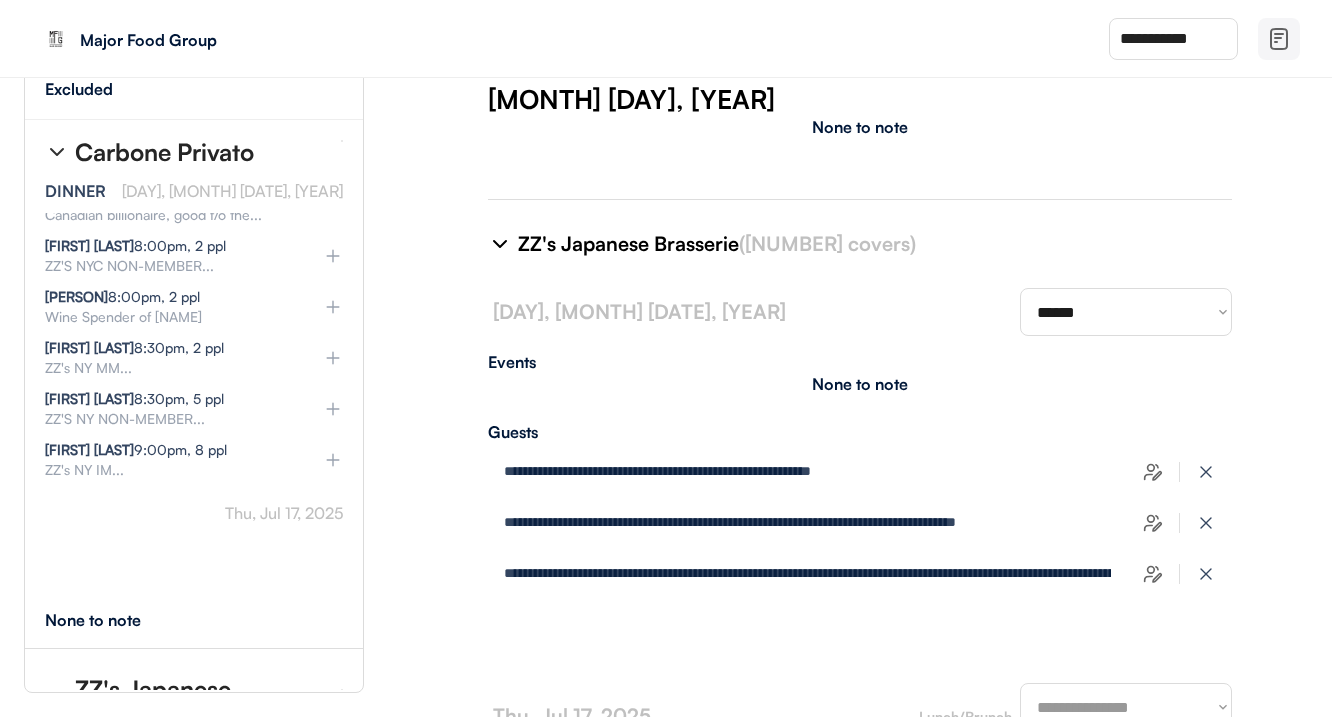type on "**********" 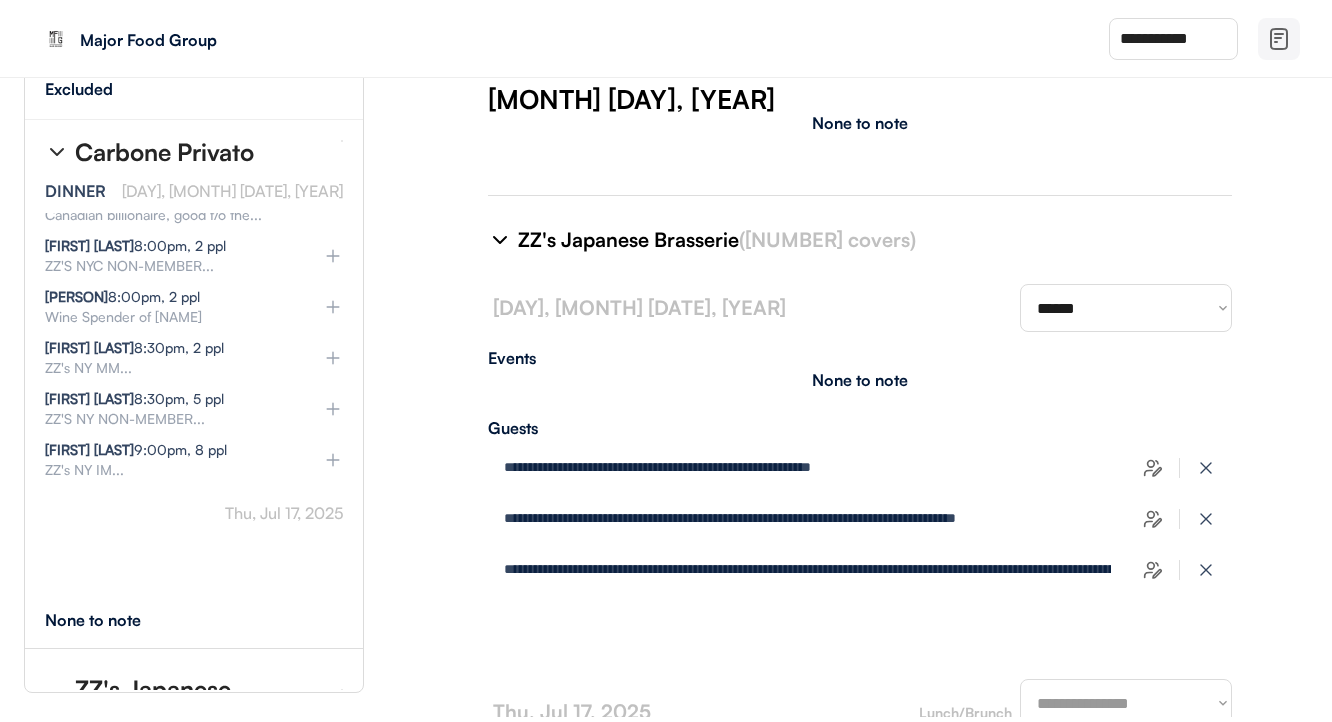 type on "**********" 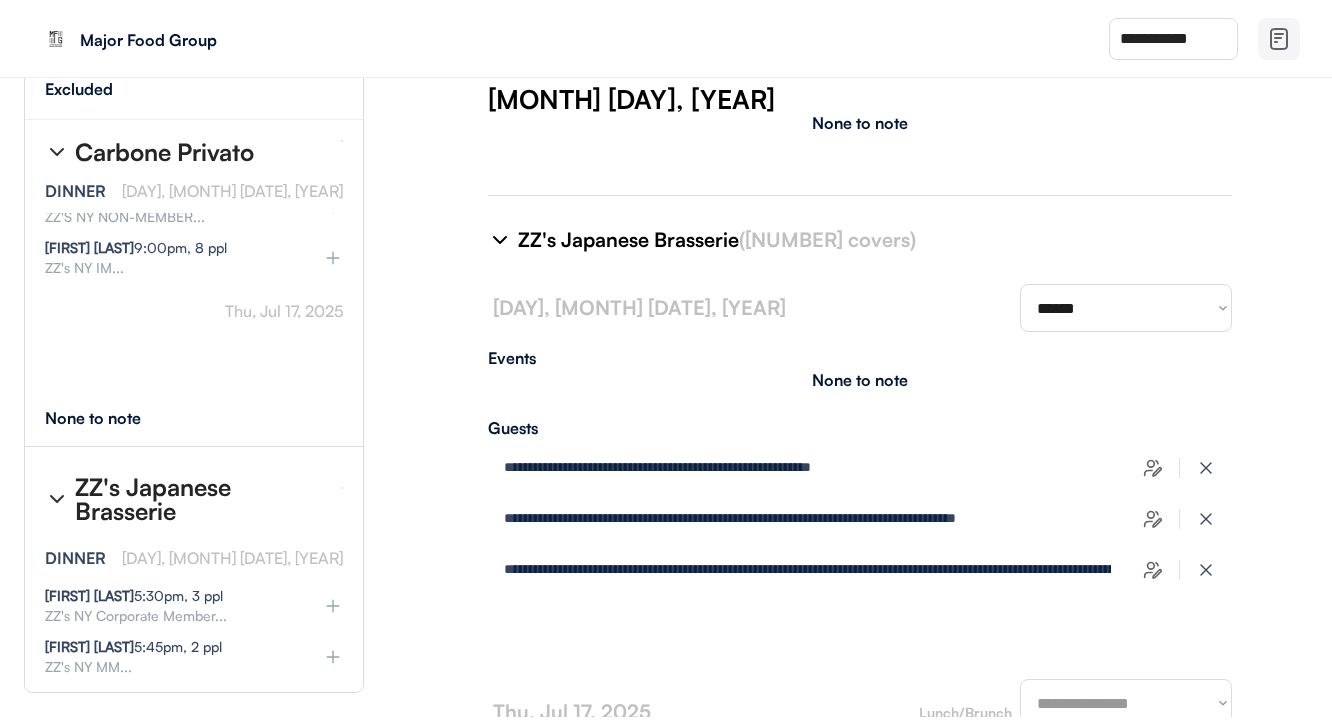type on "**********" 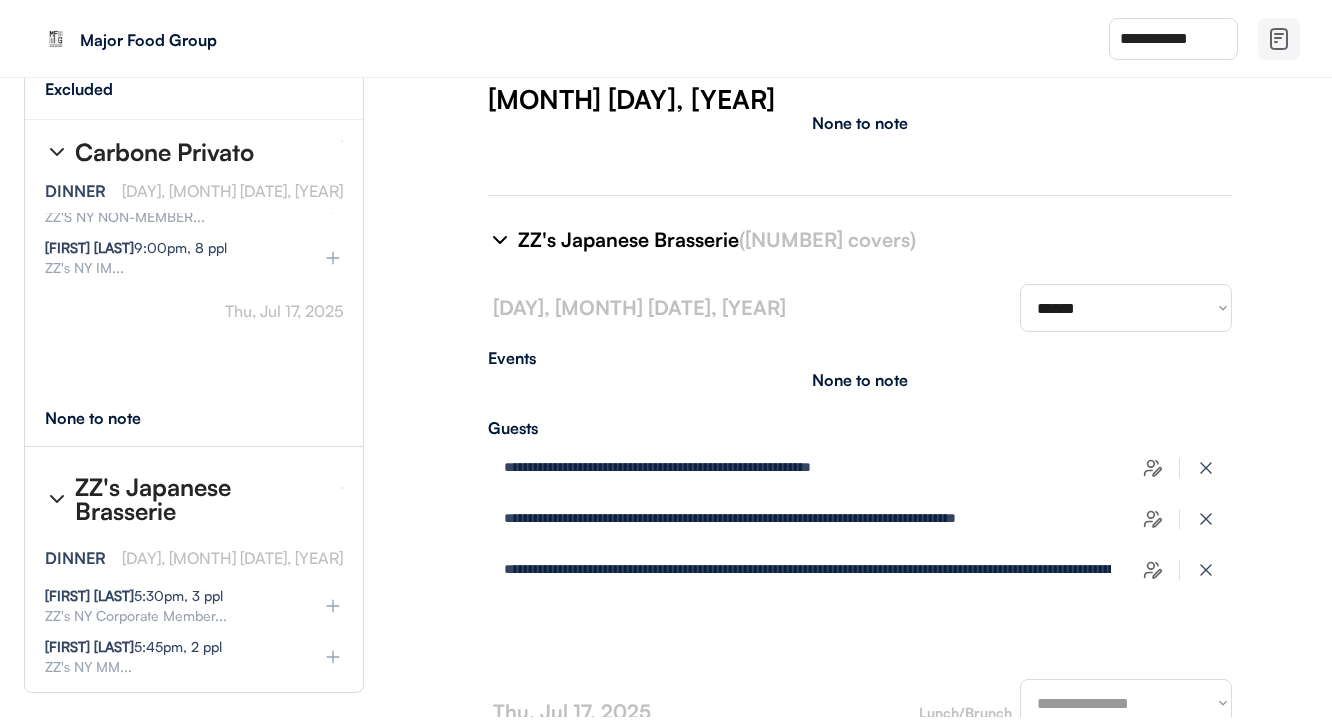 type on "**********" 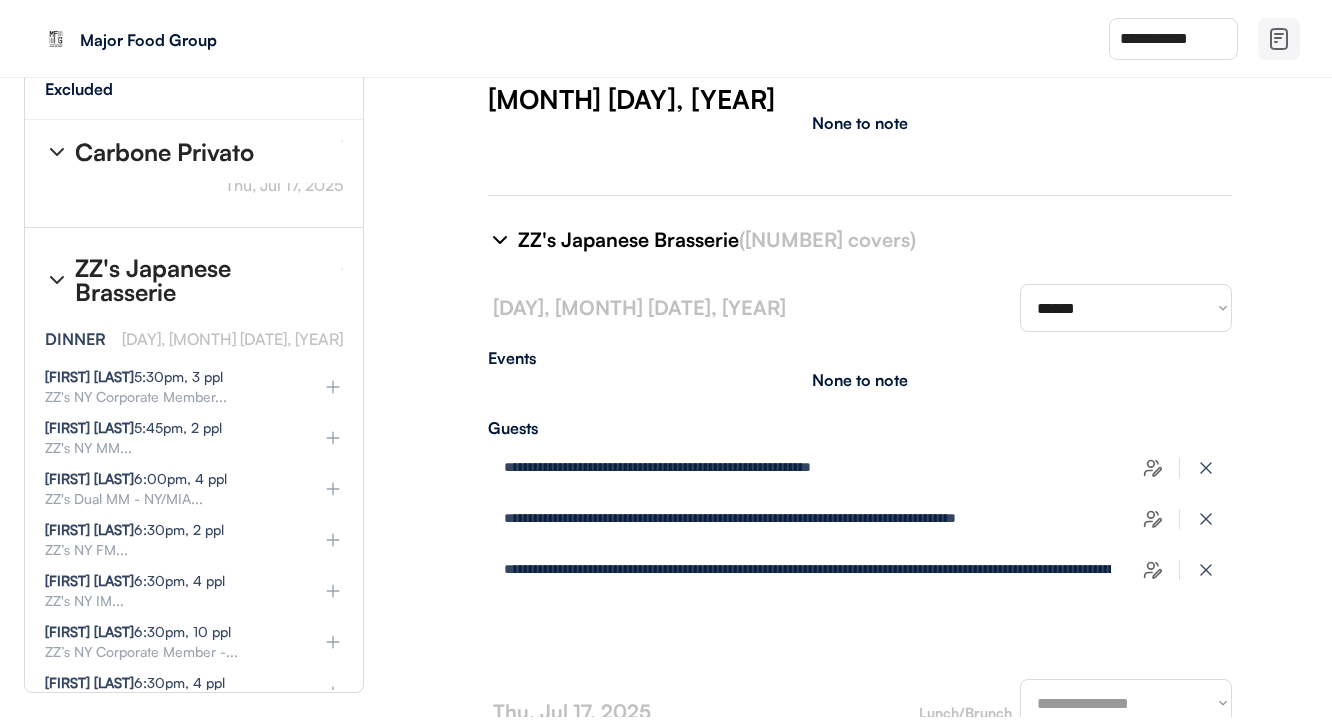 type on "**********" 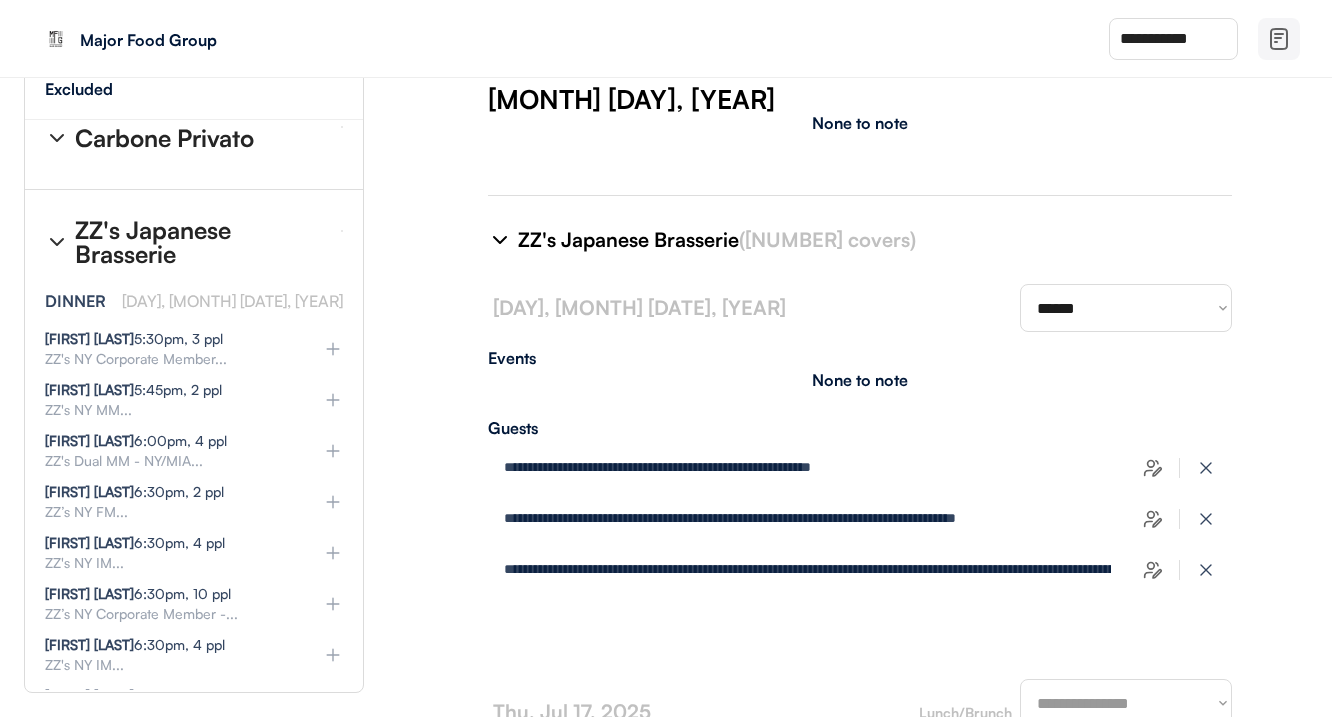 select on "********" 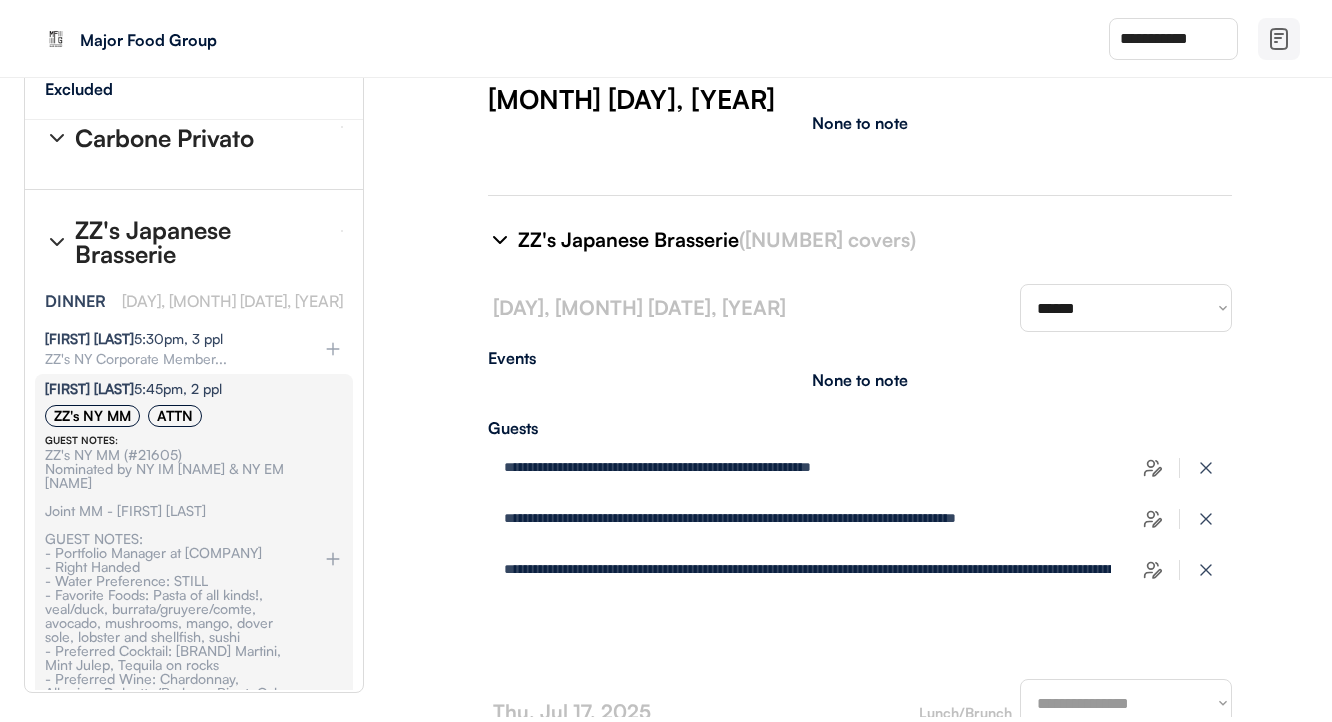 select on "********" 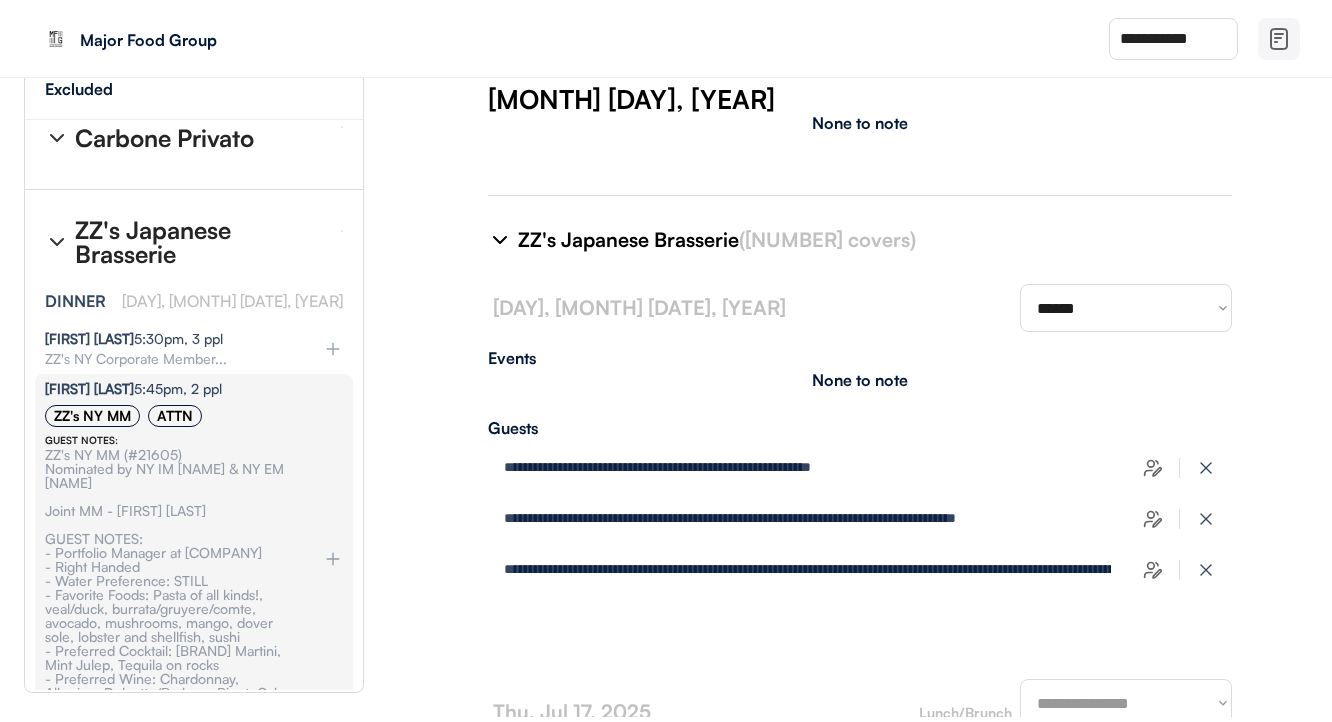 select on "********" 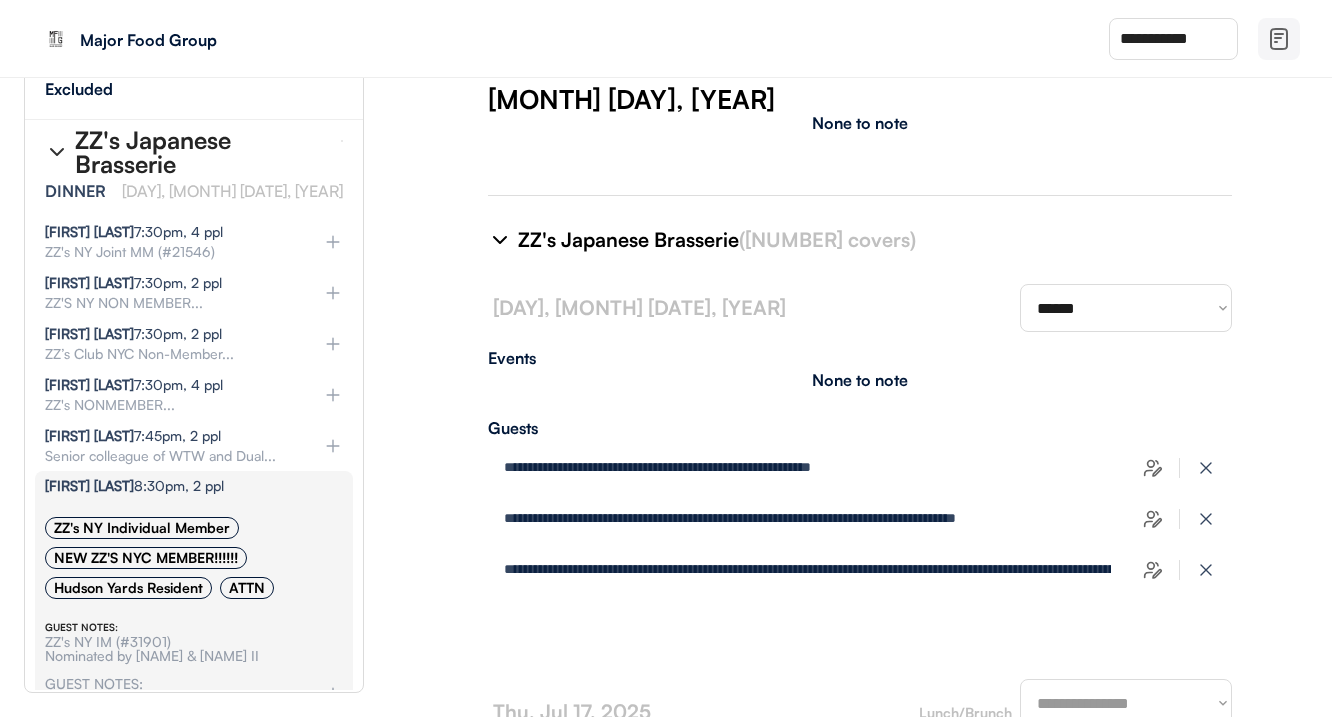 scroll, scrollTop: 19073, scrollLeft: 2, axis: both 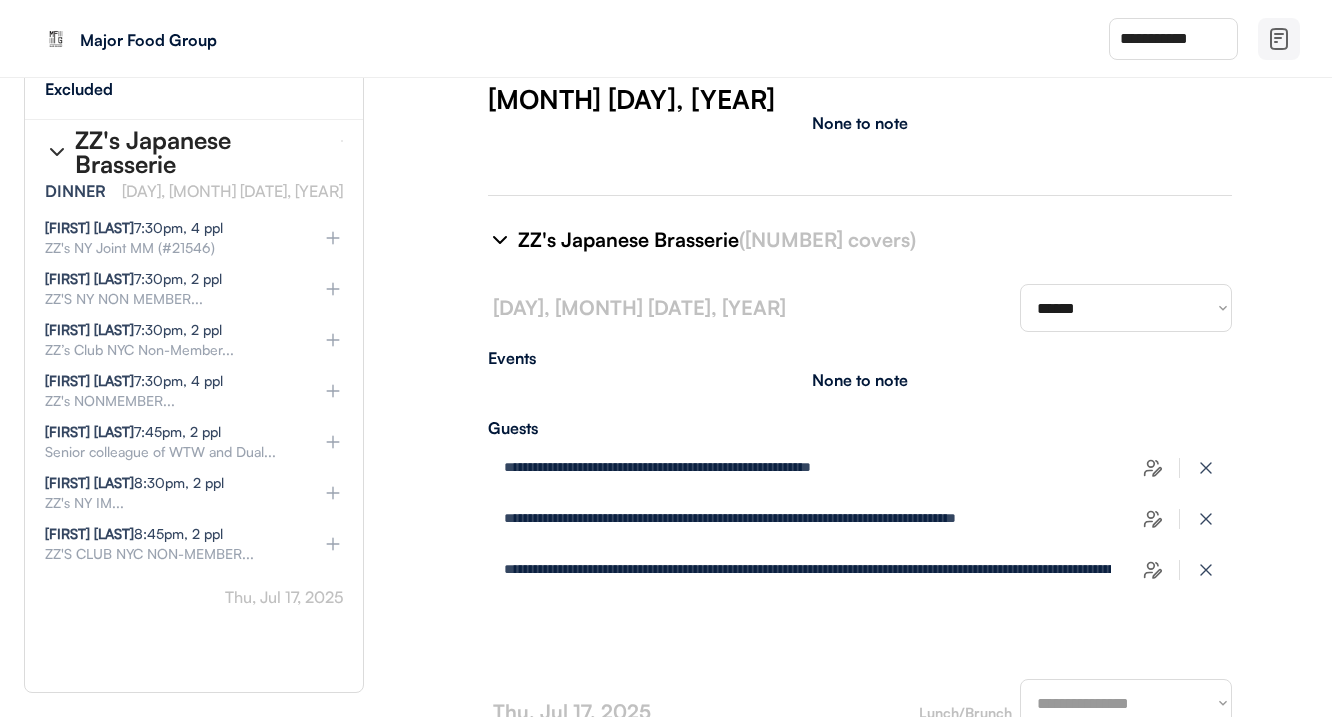 click 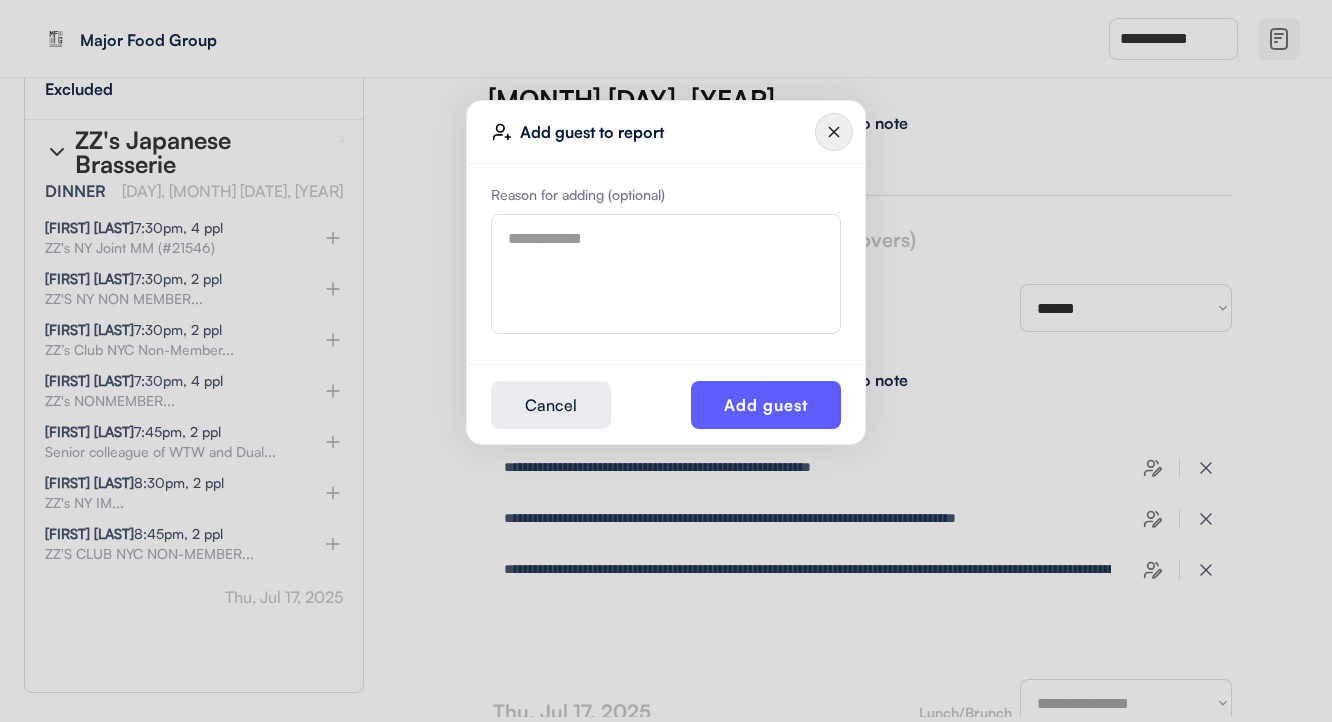 click at bounding box center [666, 274] 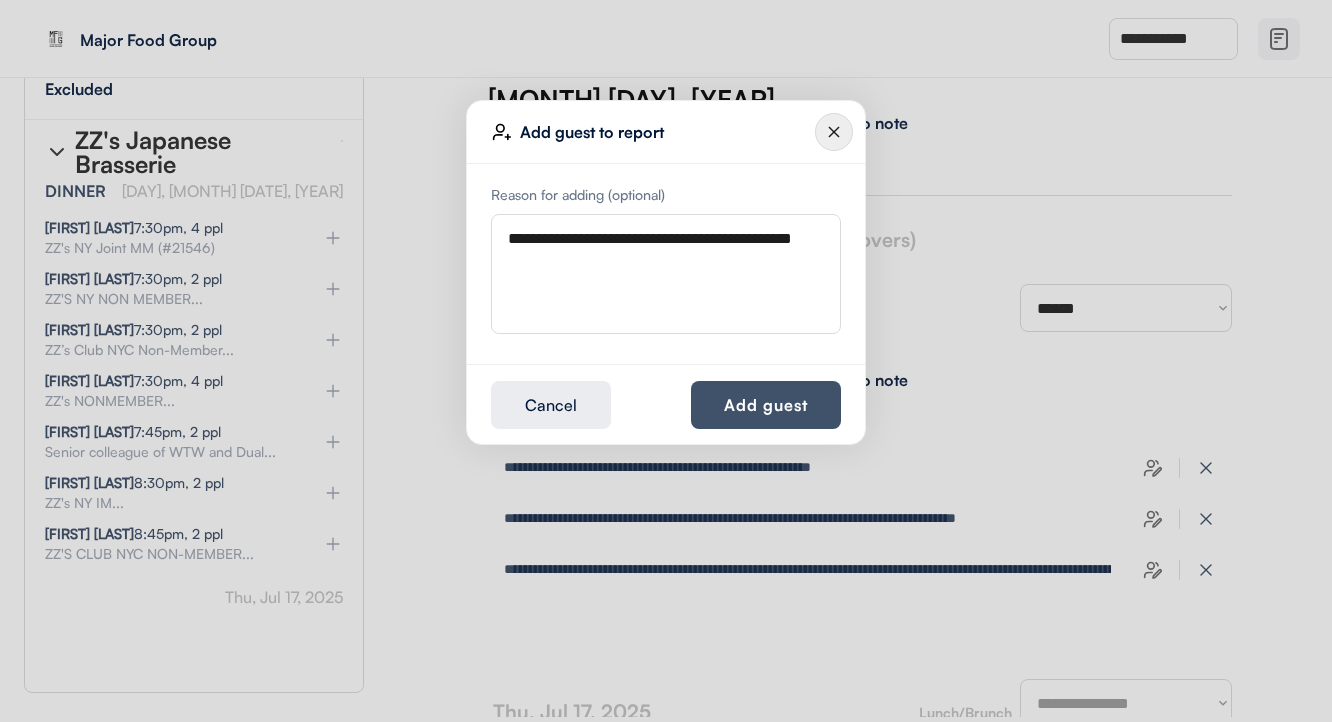 type on "**********" 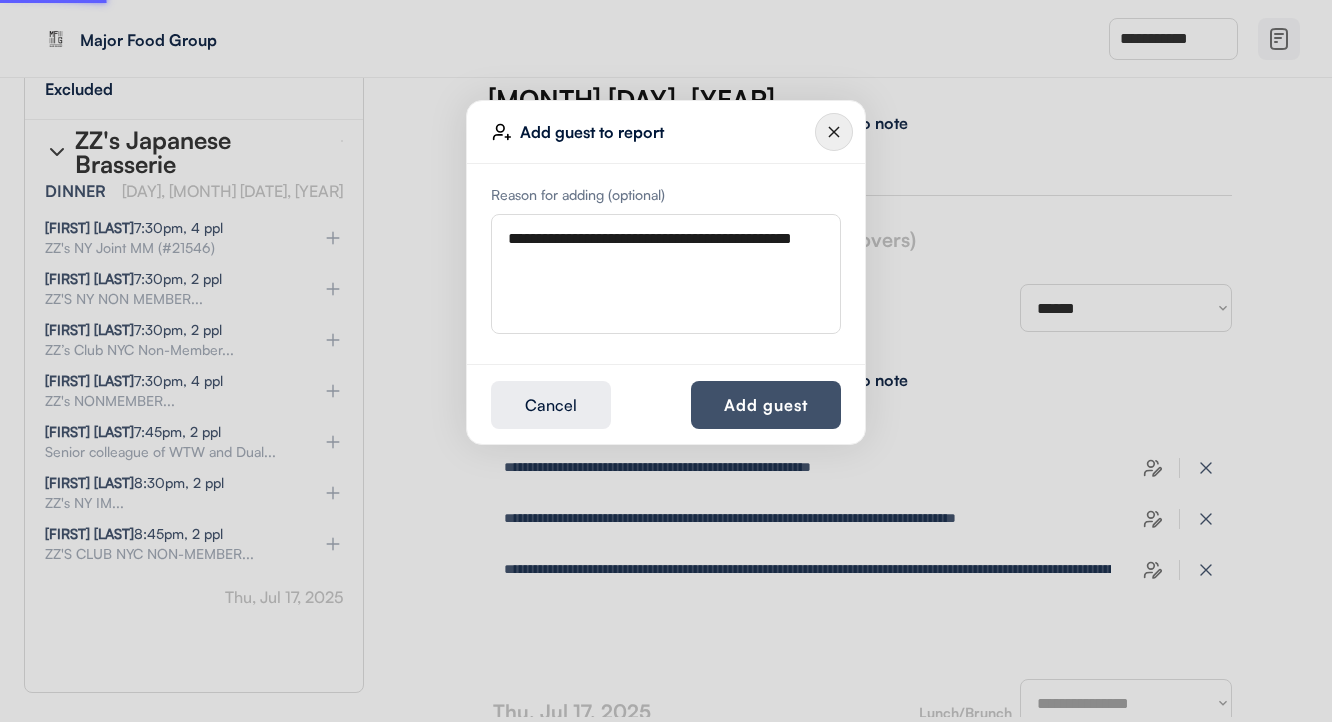 type 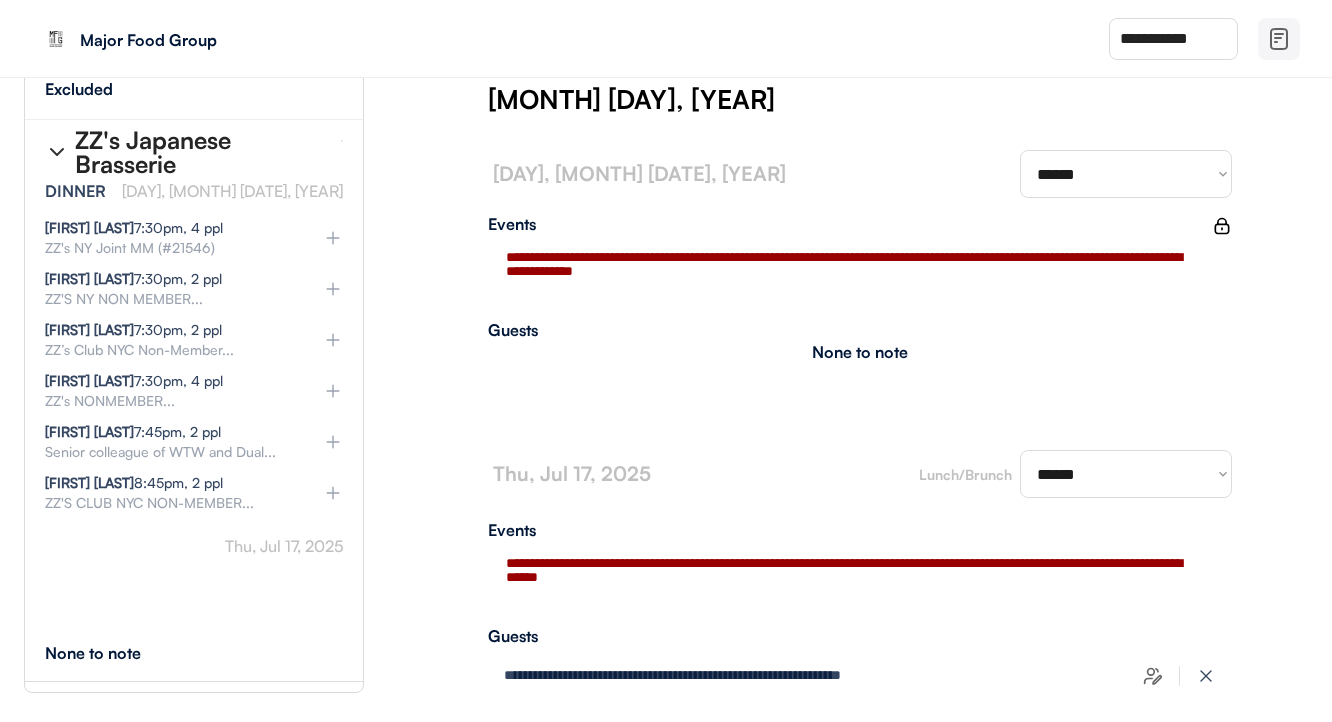 scroll, scrollTop: 8215, scrollLeft: 0, axis: vertical 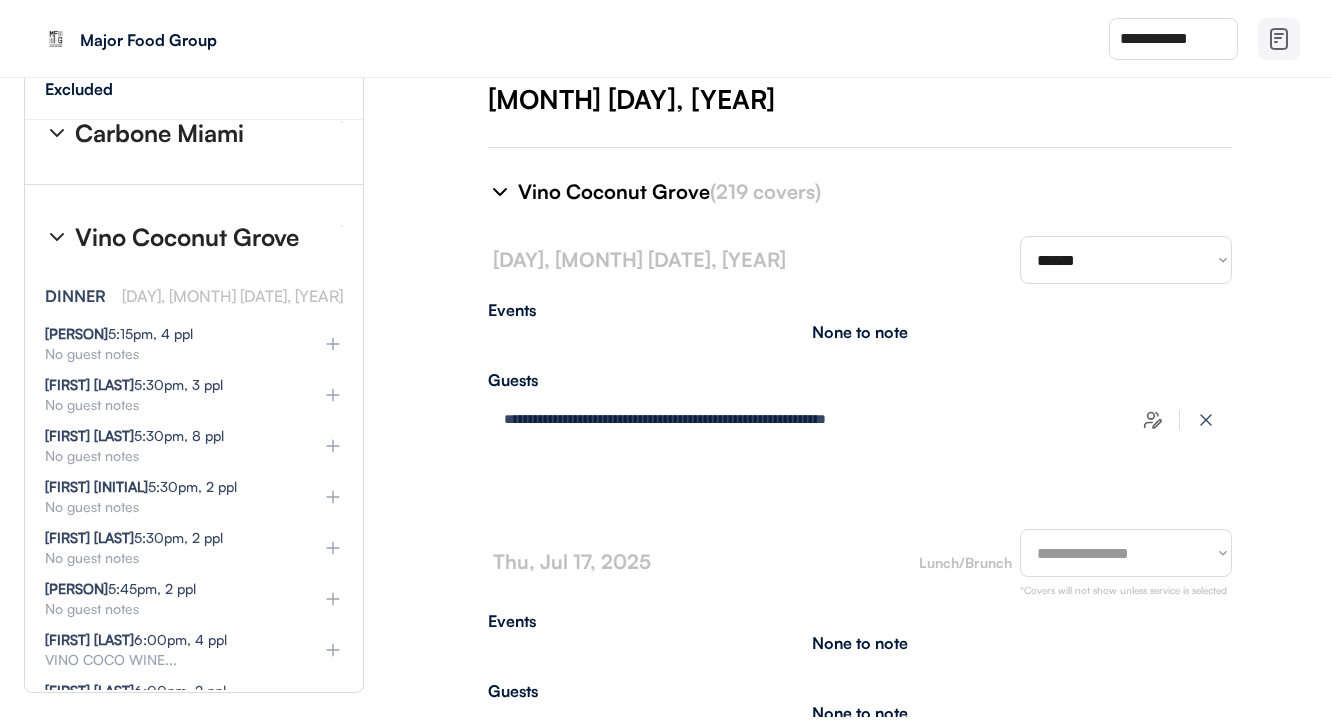 select on "********" 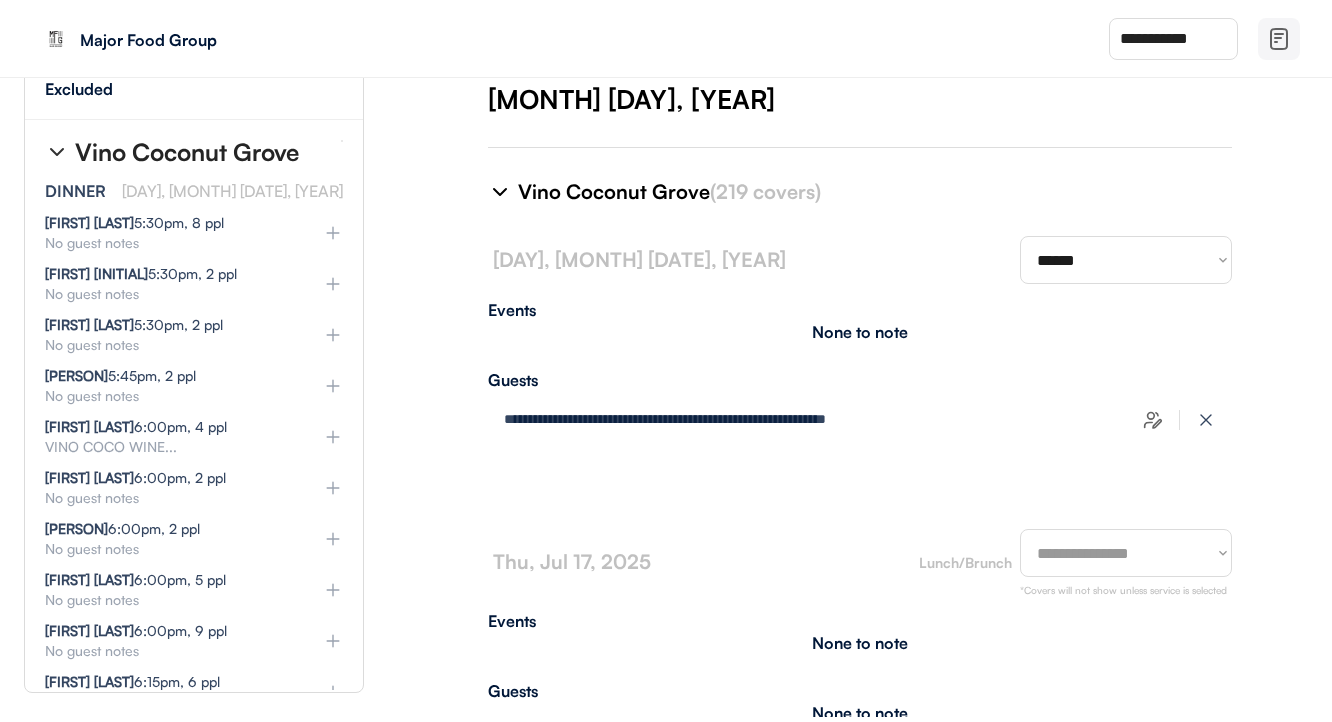 select on "********" 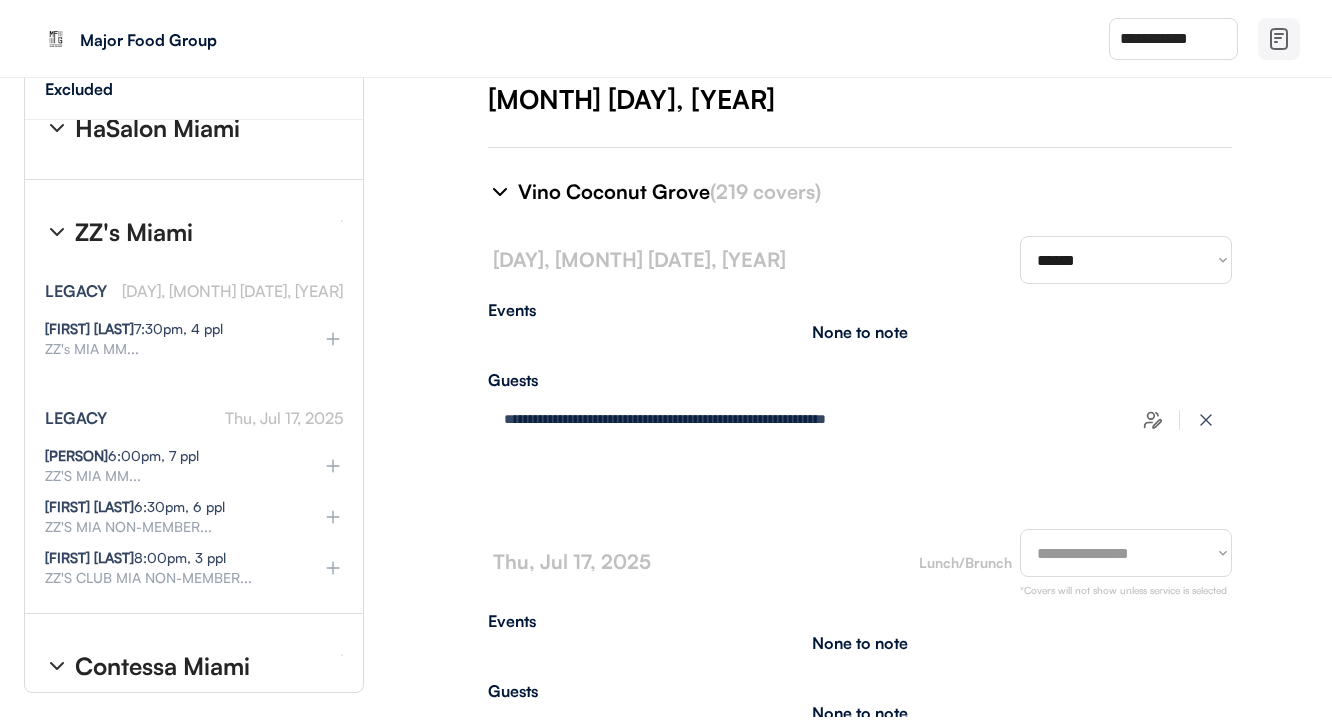 scroll, scrollTop: 37601, scrollLeft: 0, axis: vertical 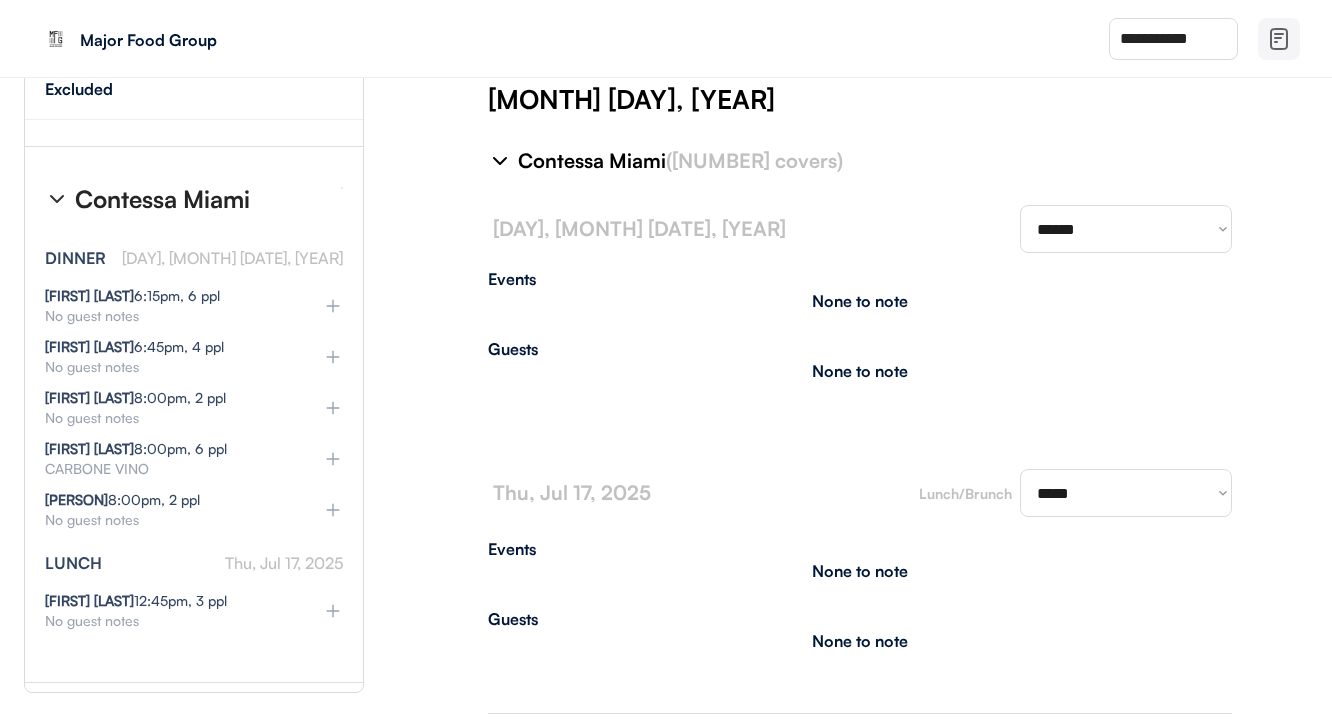 type on "**********" 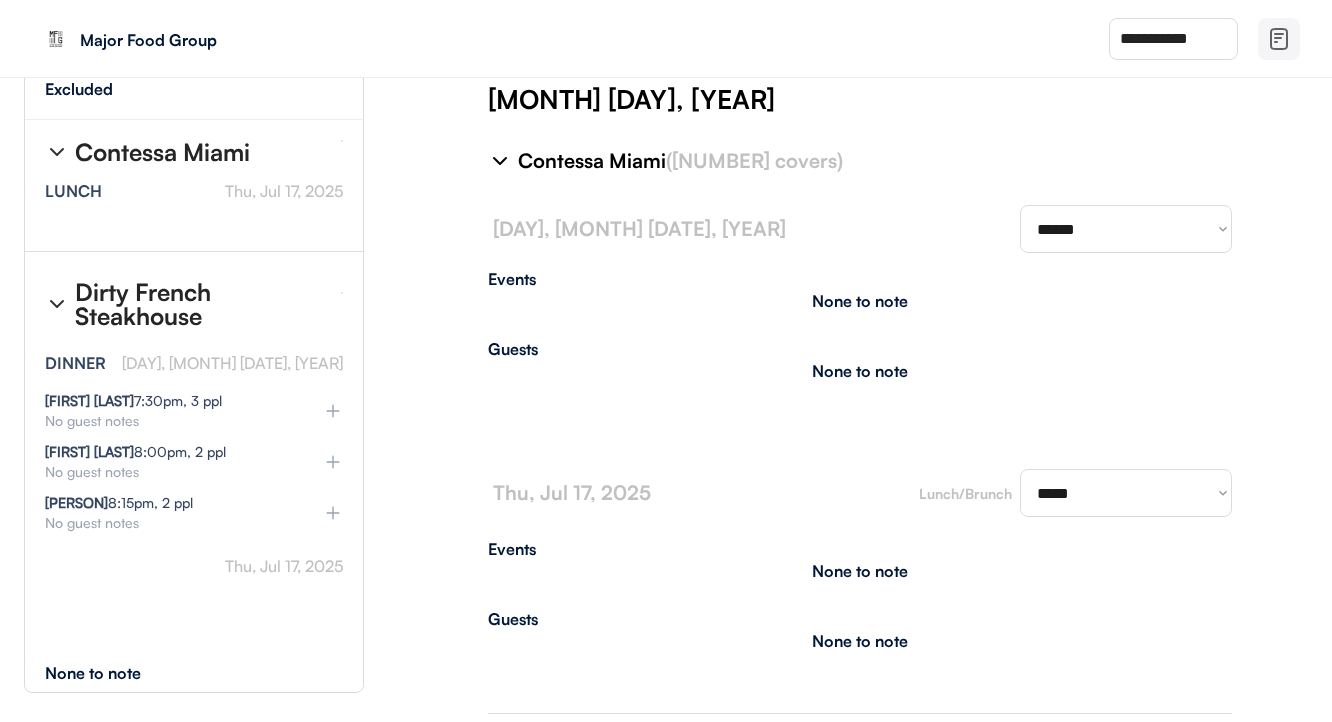 scroll, scrollTop: 38504, scrollLeft: 1, axis: both 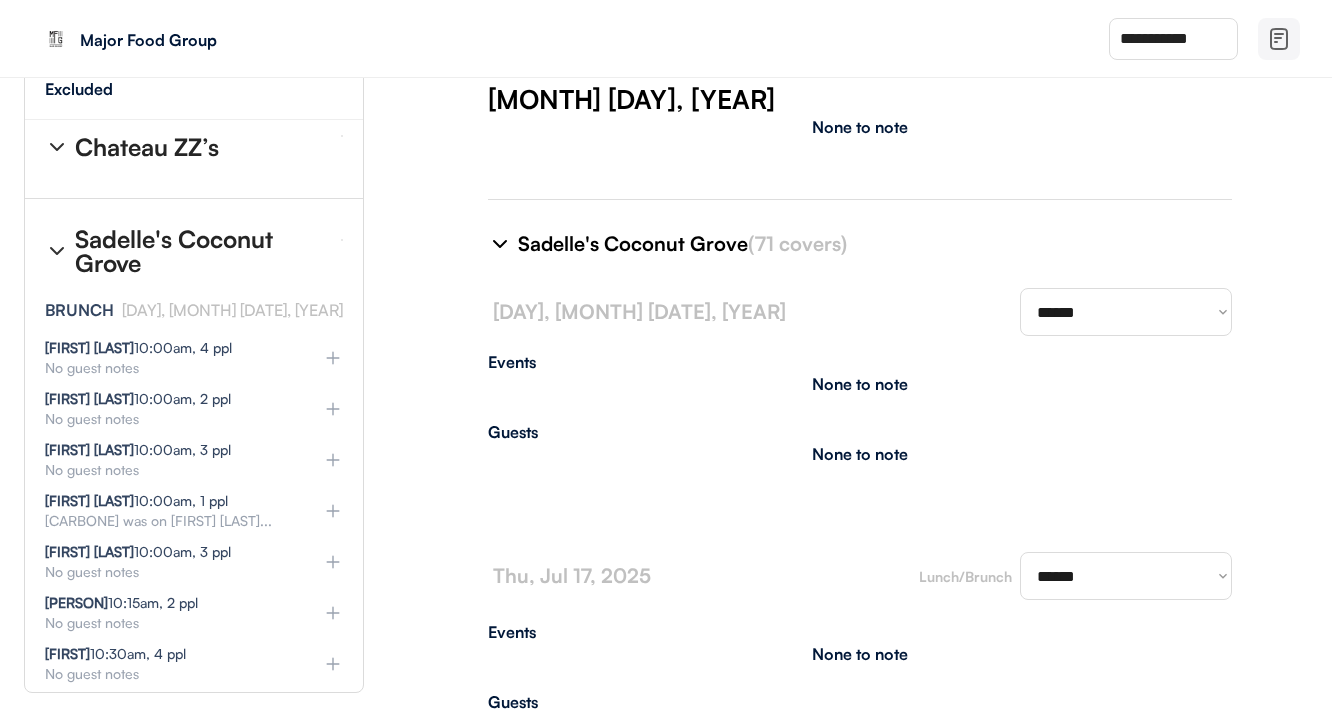 type on "**********" 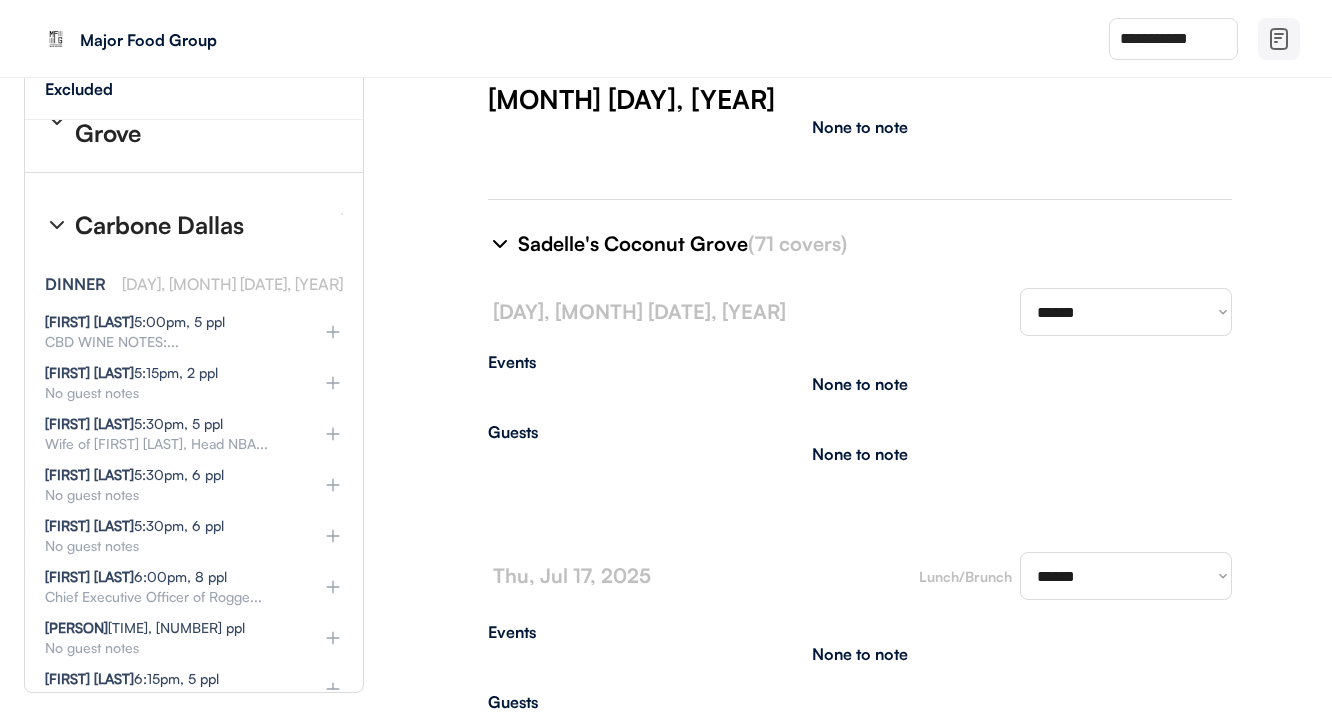 scroll, scrollTop: 41372, scrollLeft: 0, axis: vertical 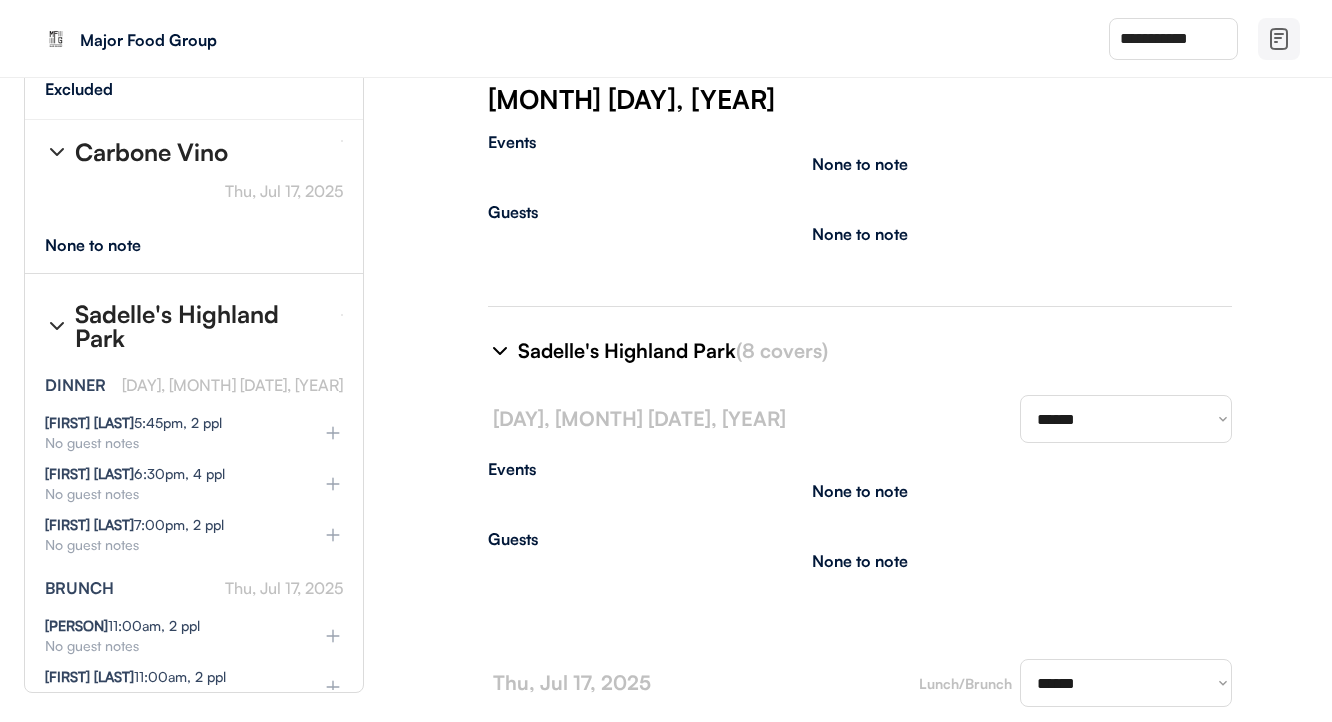 type on "**********" 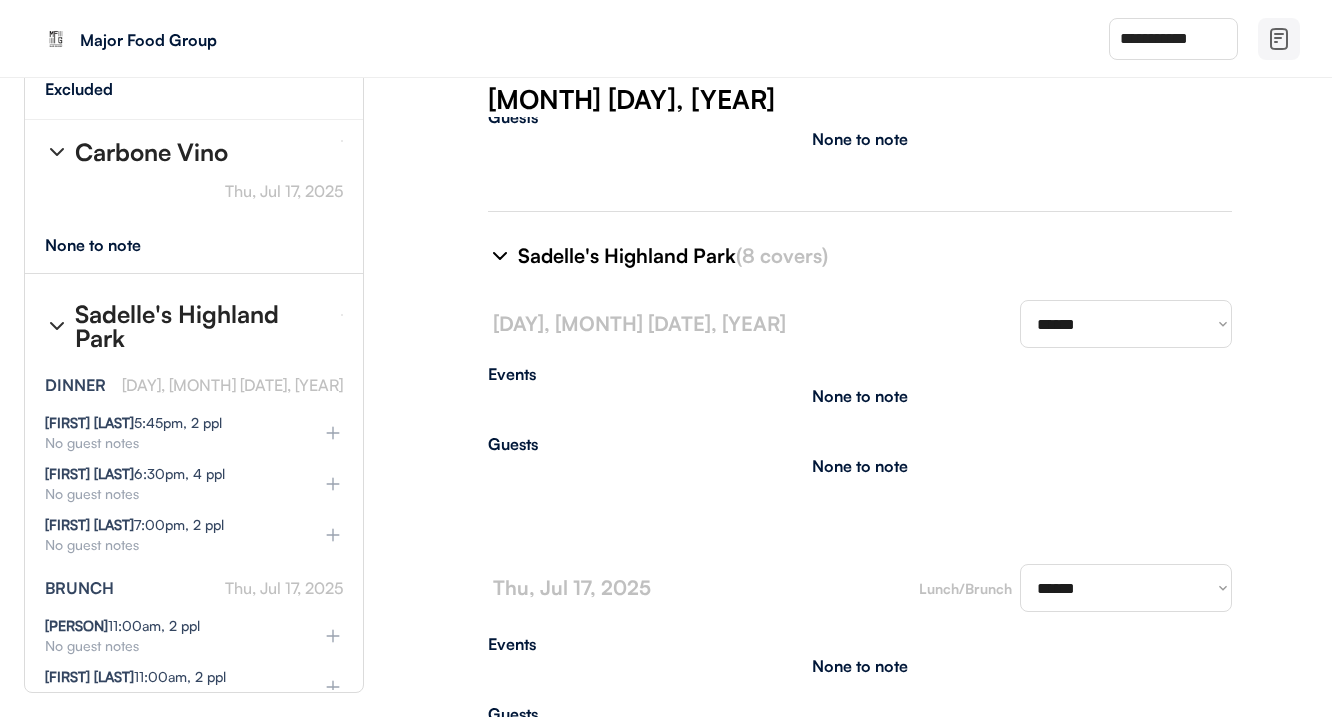 scroll, scrollTop: 15243, scrollLeft: 0, axis: vertical 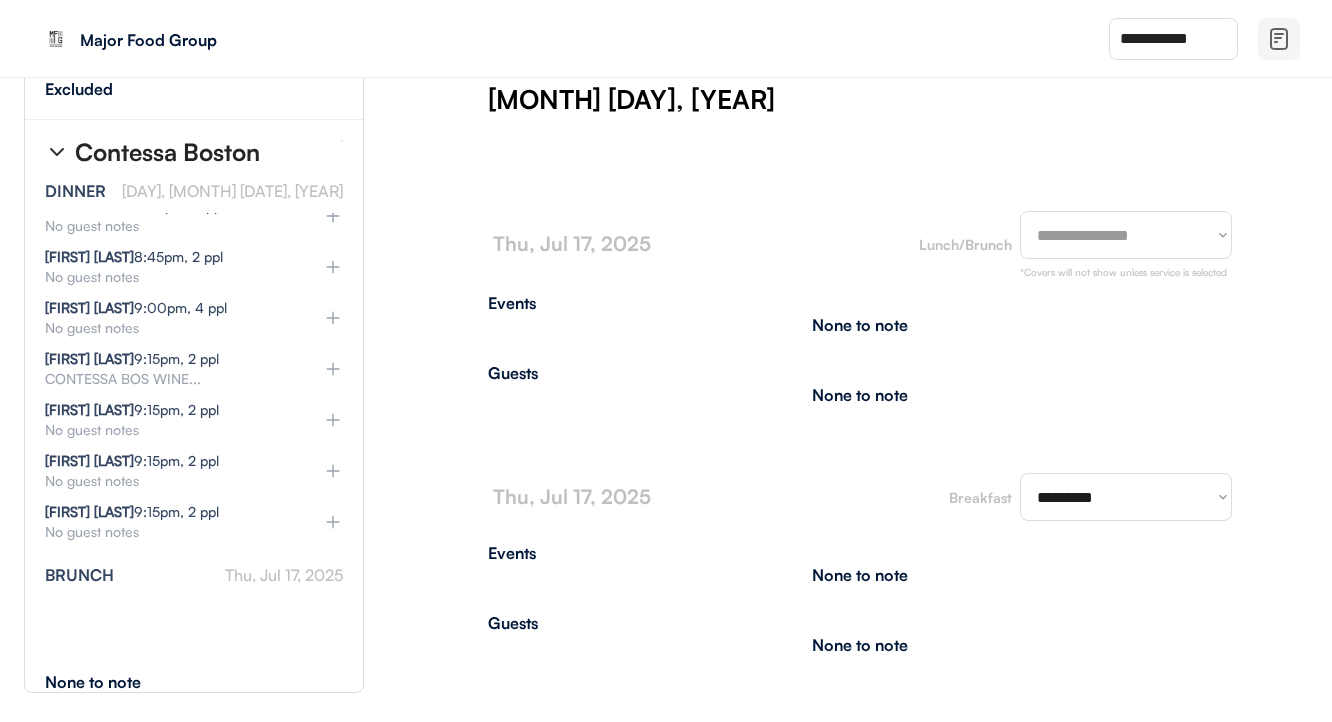 select on "**********" 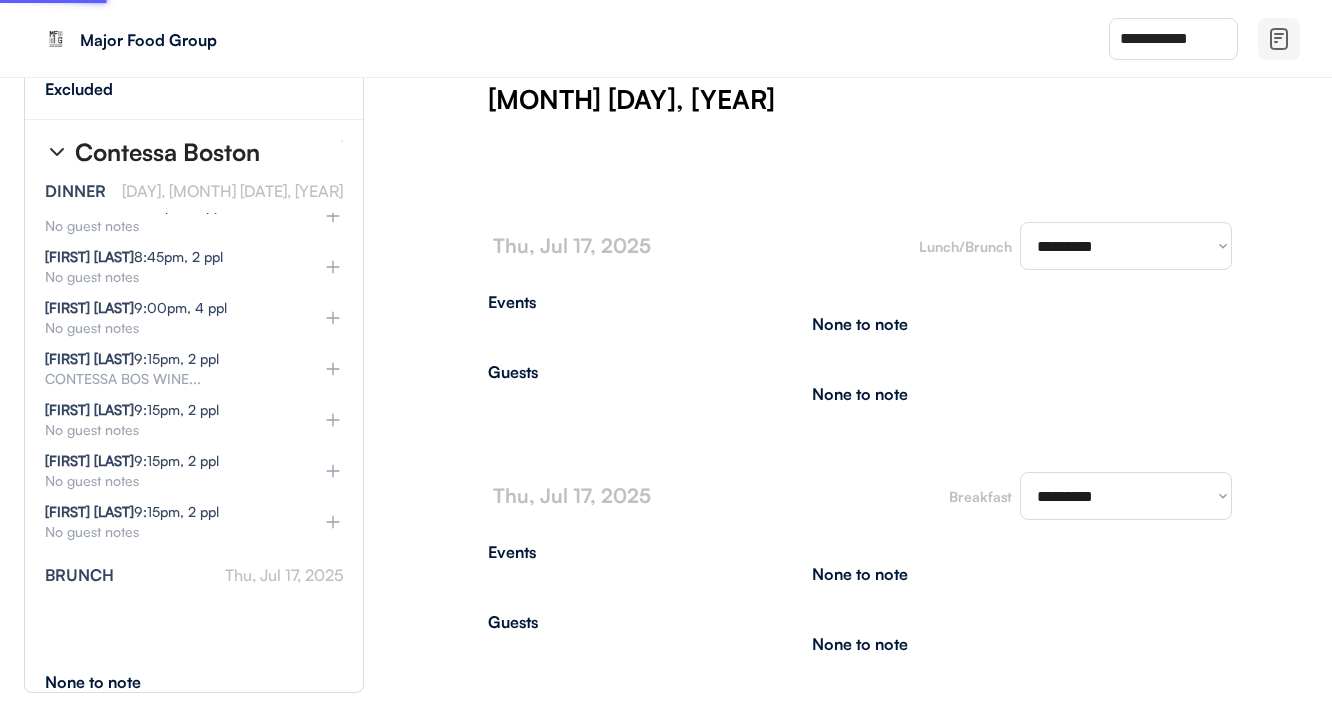 scroll, scrollTop: 16274, scrollLeft: 0, axis: vertical 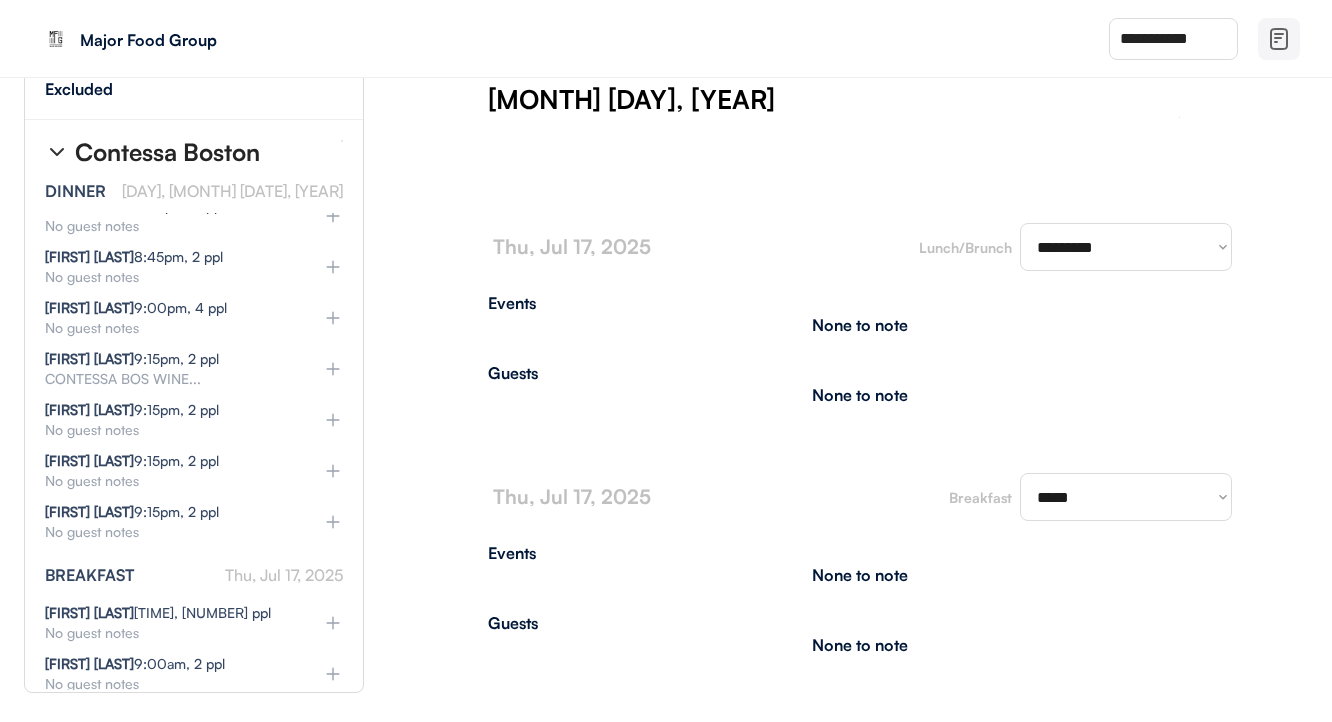 select on "********" 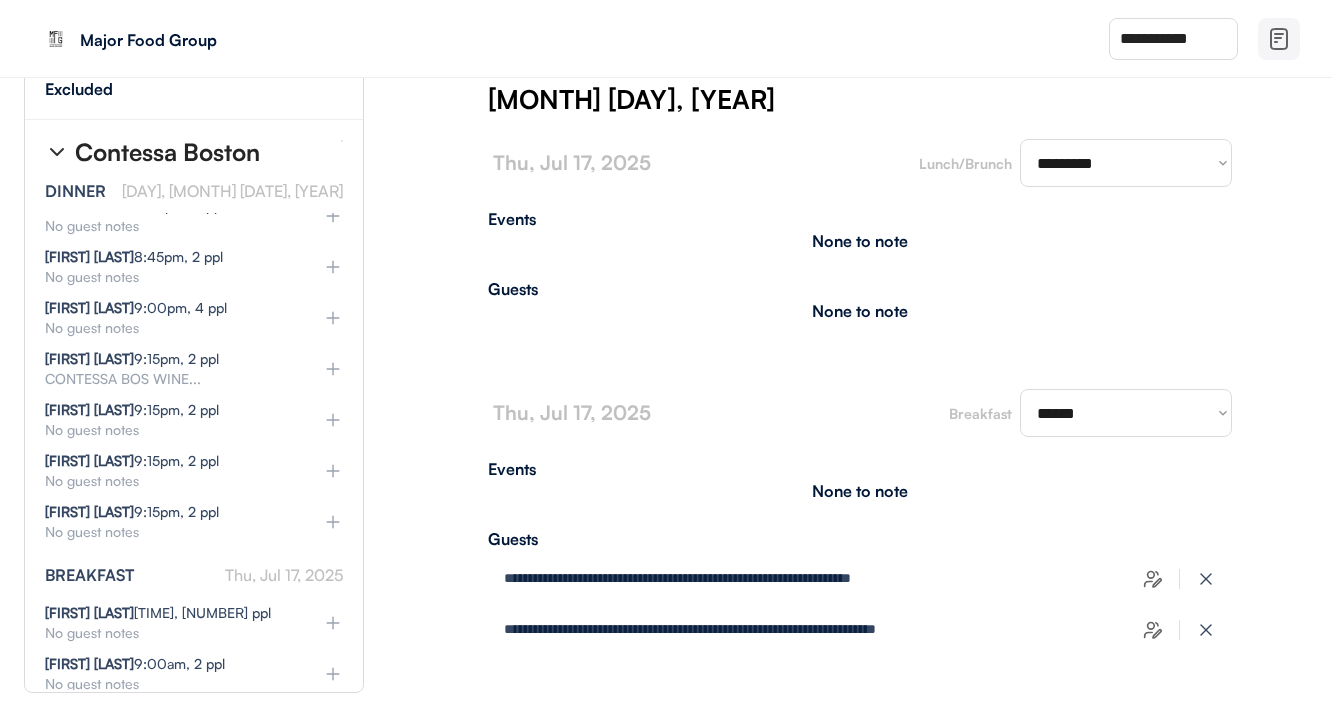 scroll, scrollTop: 16358, scrollLeft: 0, axis: vertical 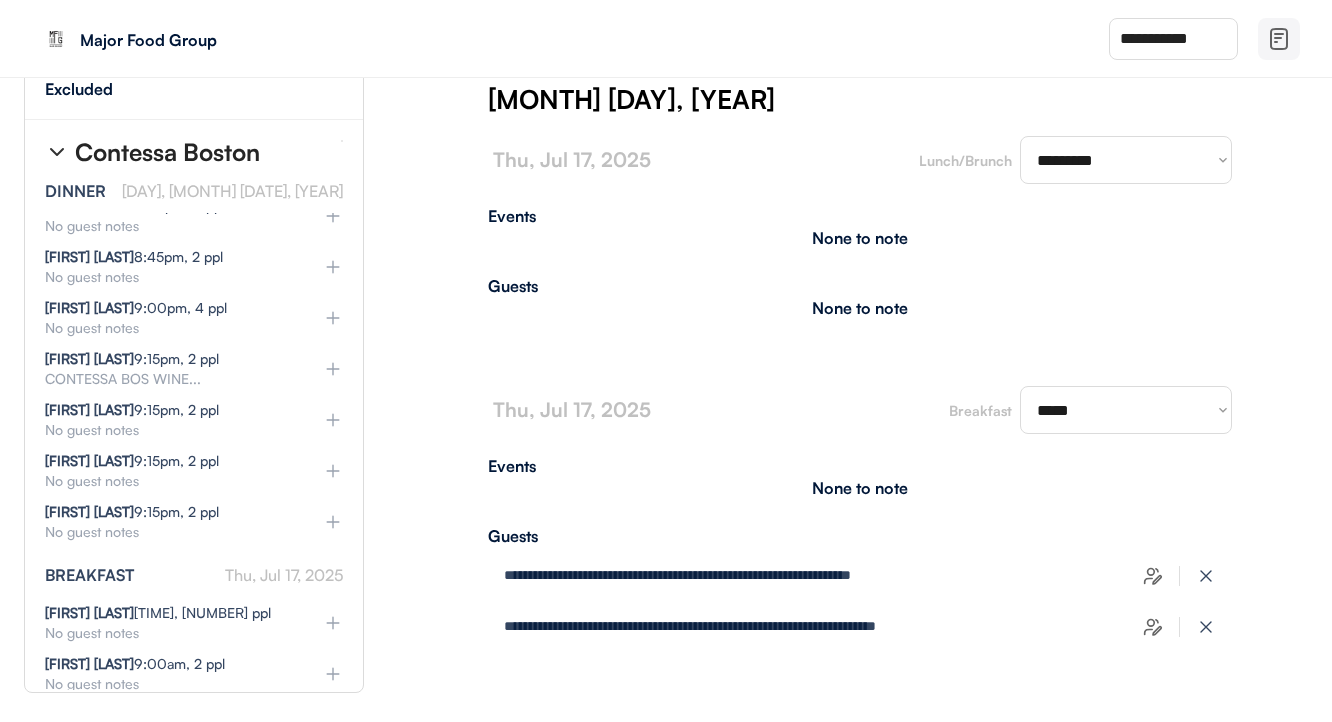 type on "**********" 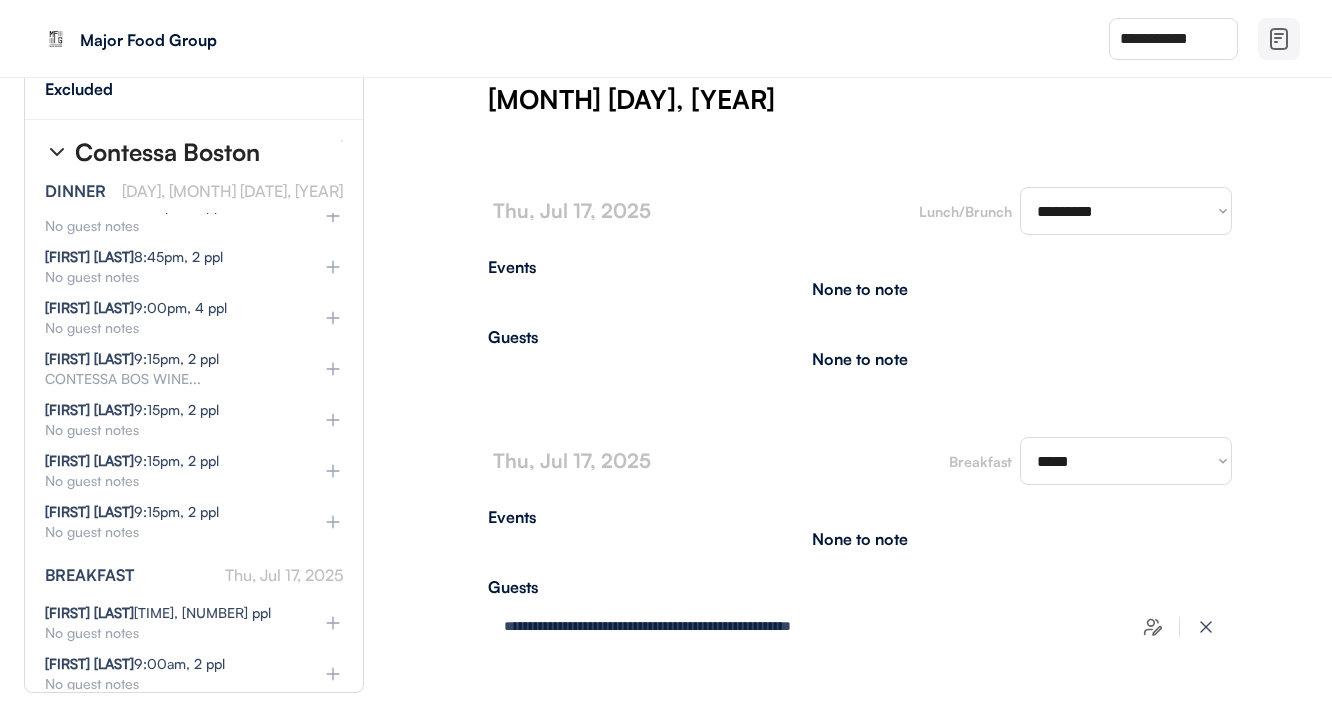 scroll, scrollTop: 16309, scrollLeft: 0, axis: vertical 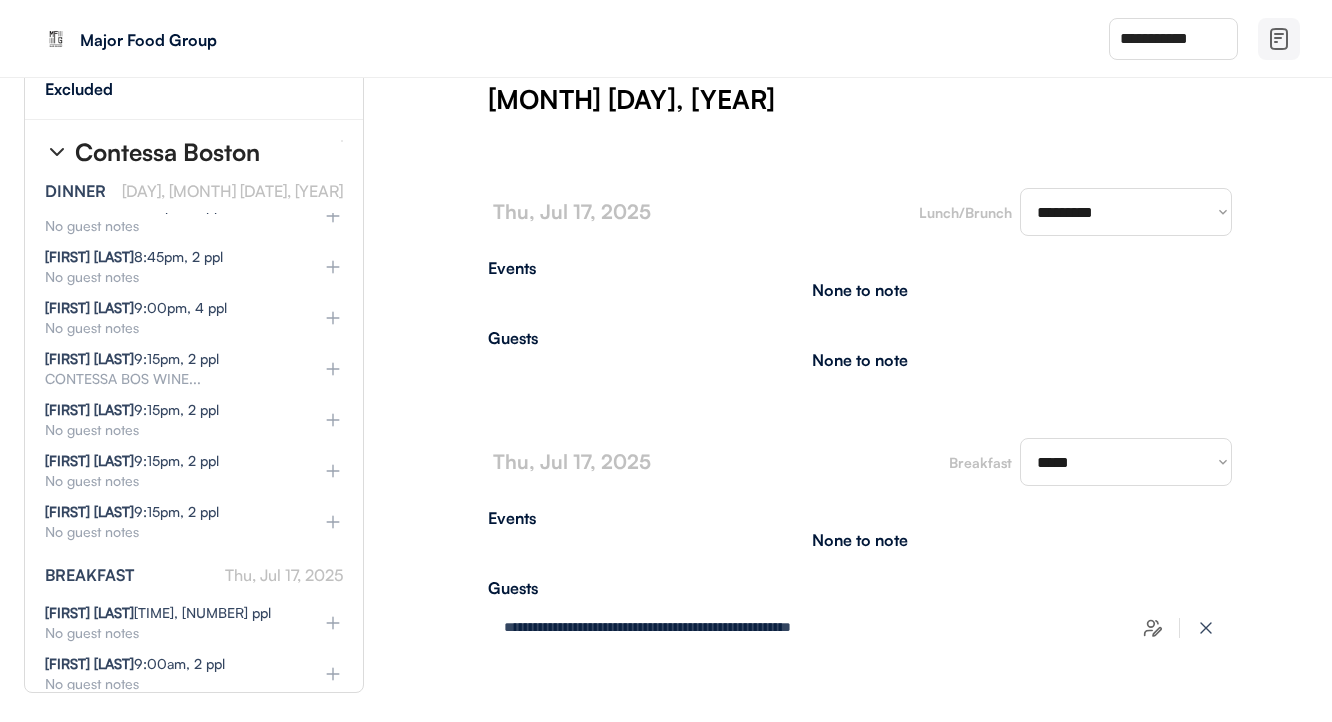 click 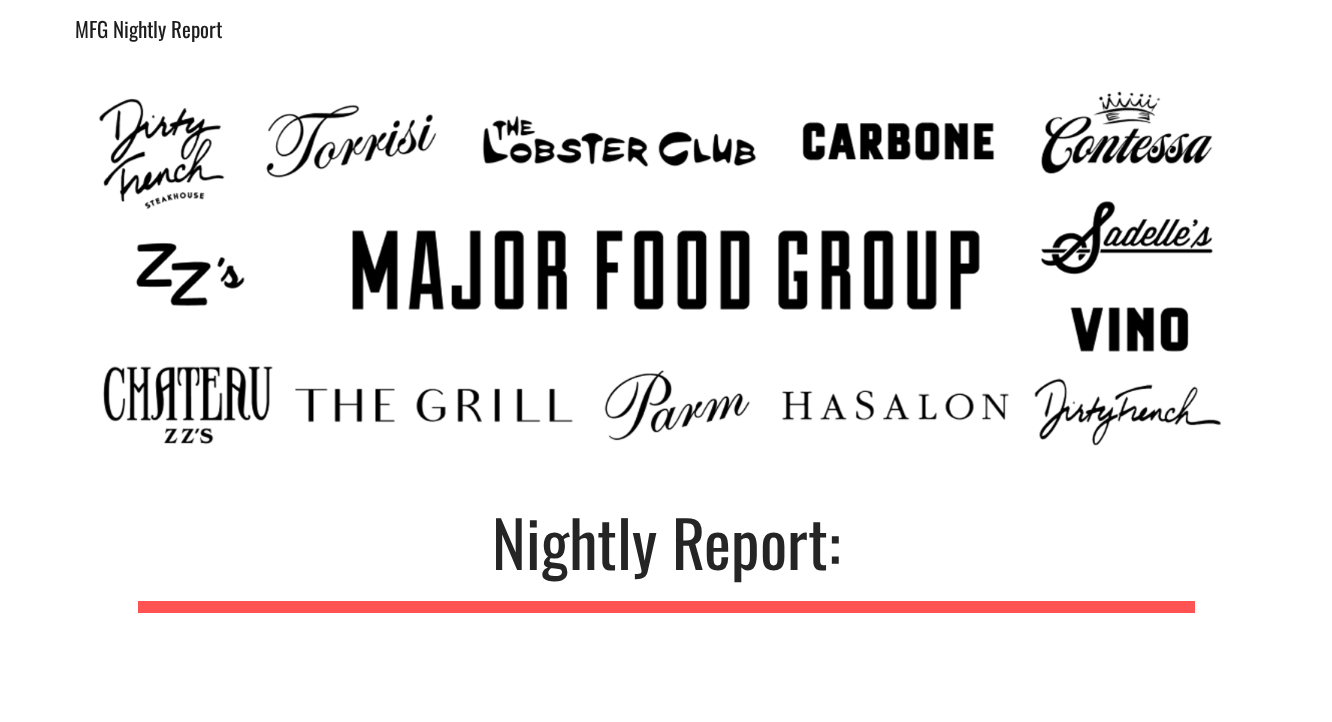 scroll, scrollTop: 0, scrollLeft: 0, axis: both 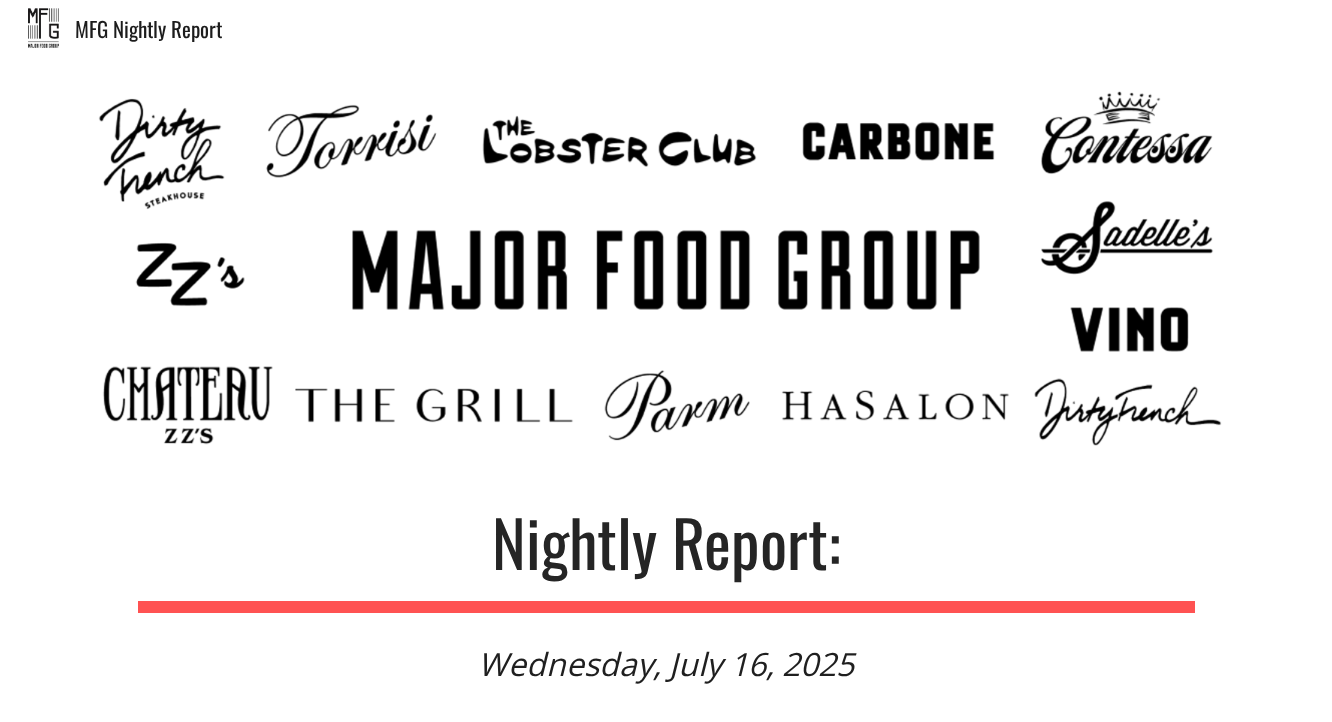 type on "**********" 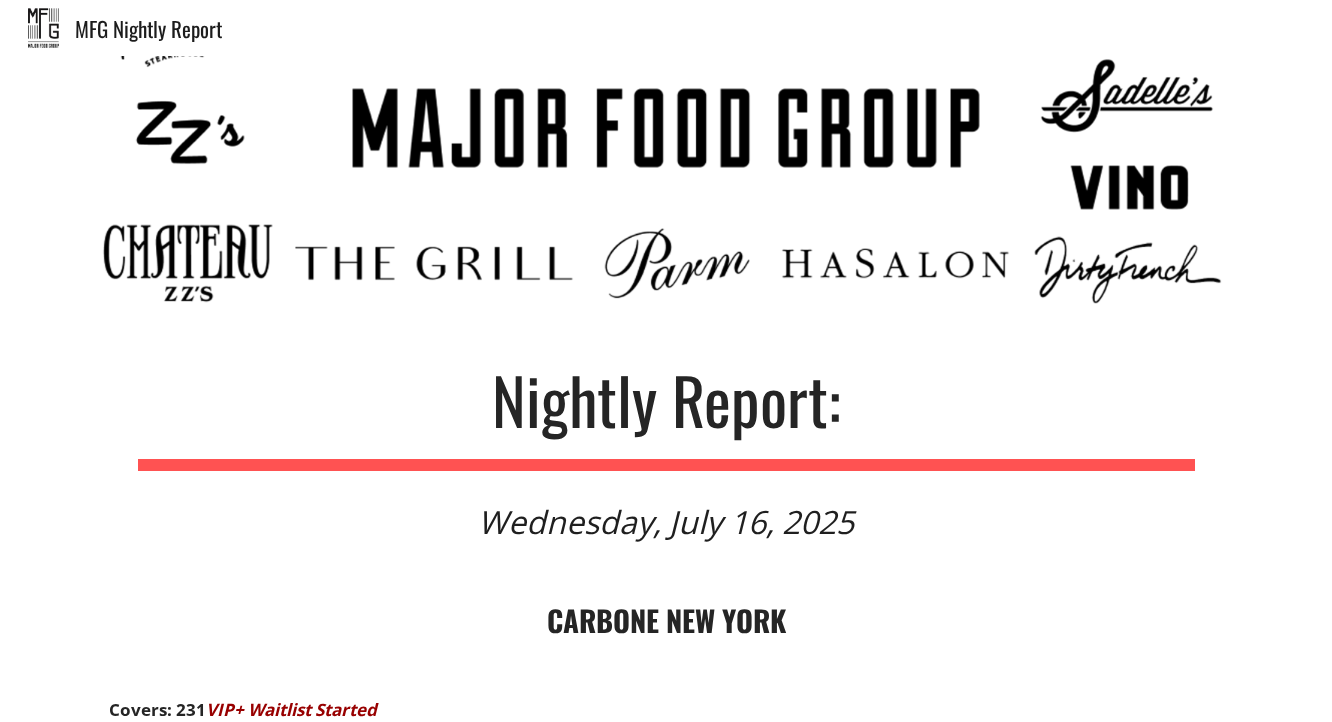 scroll, scrollTop: 251, scrollLeft: 0, axis: vertical 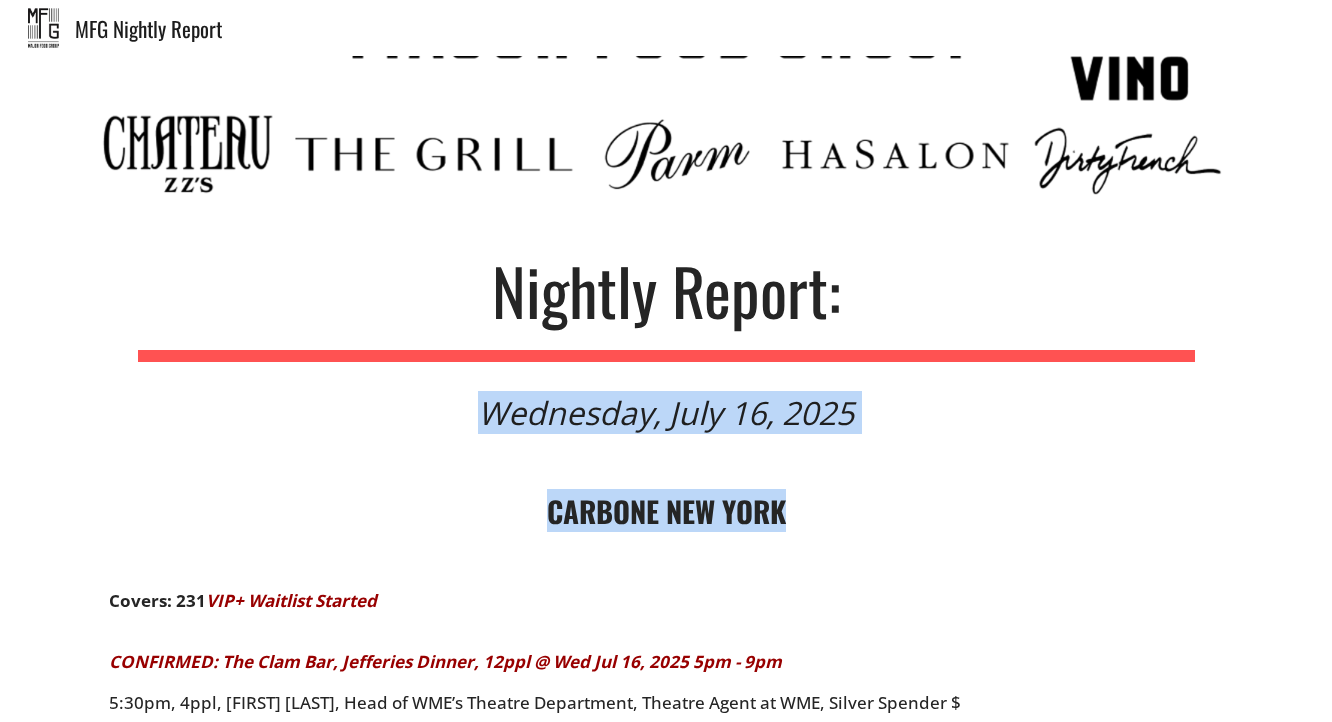 drag, startPoint x: 485, startPoint y: 378, endPoint x: 629, endPoint y: 546, distance: 221.26907 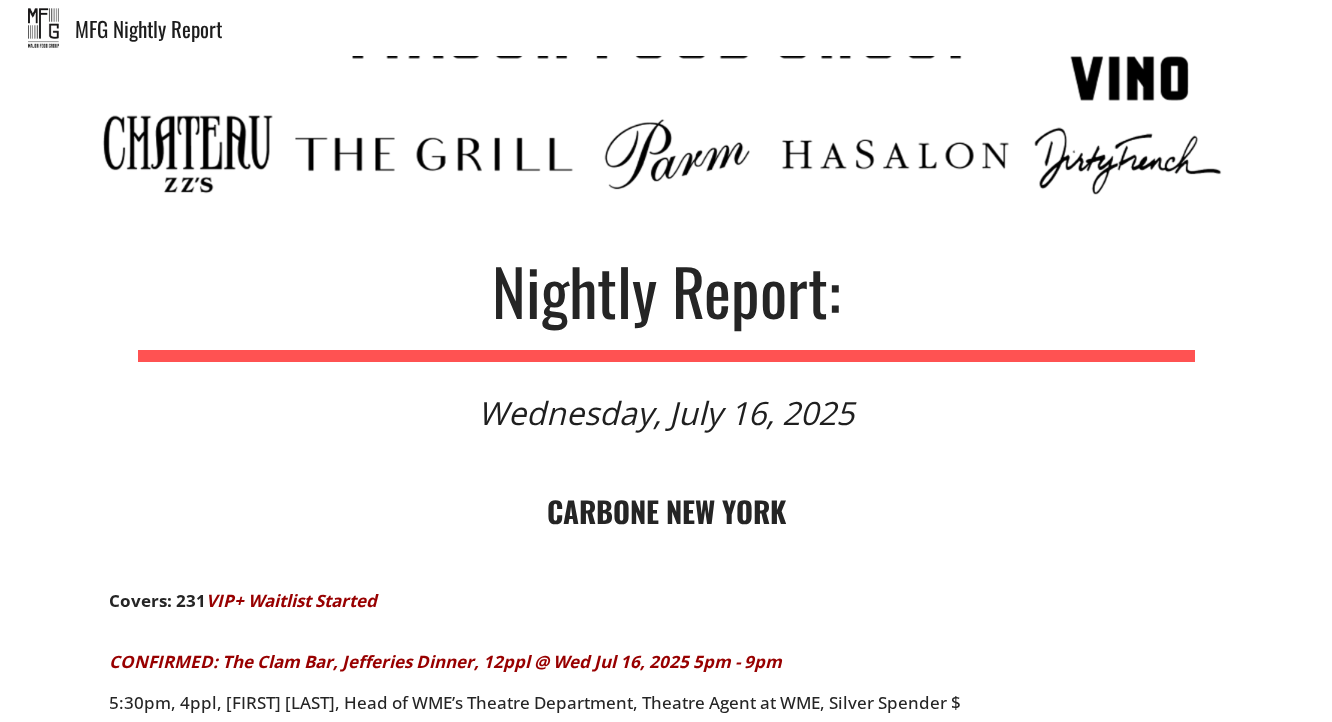 click on "CARBONE NEW YORK" at bounding box center [666, 510] 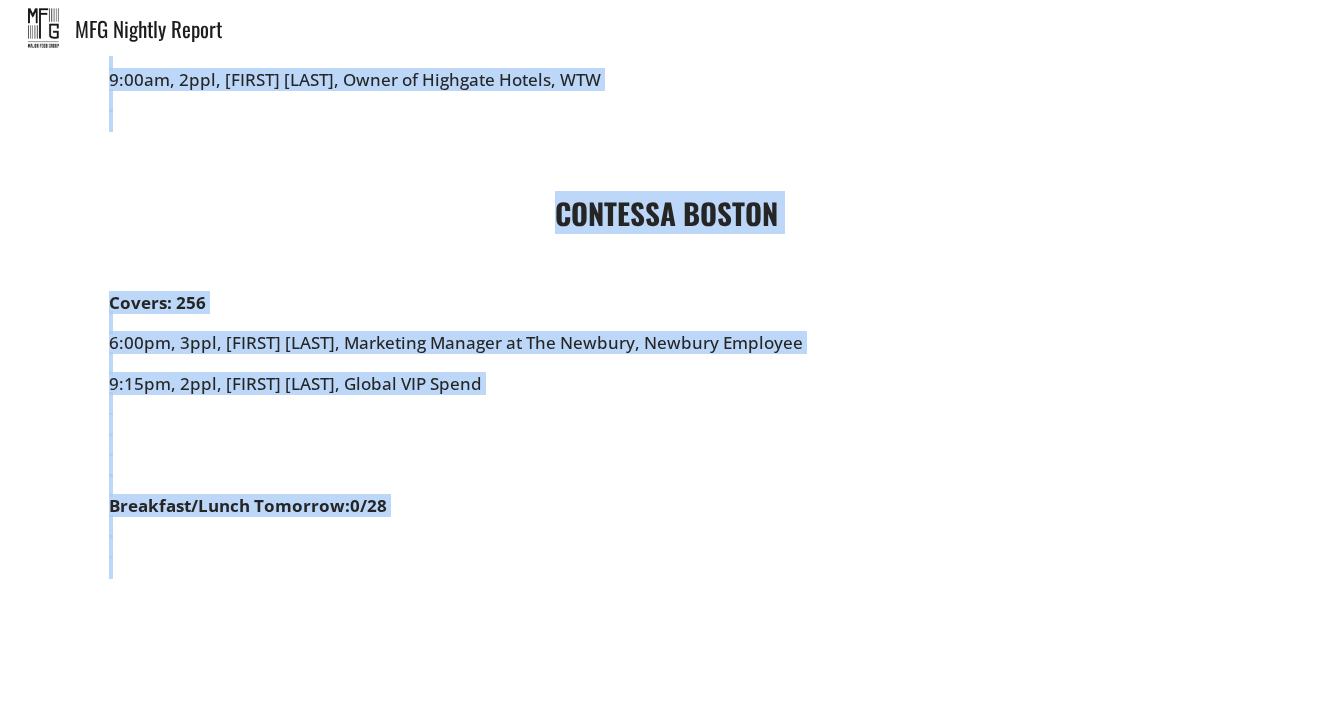 scroll, scrollTop: 10904, scrollLeft: 0, axis: vertical 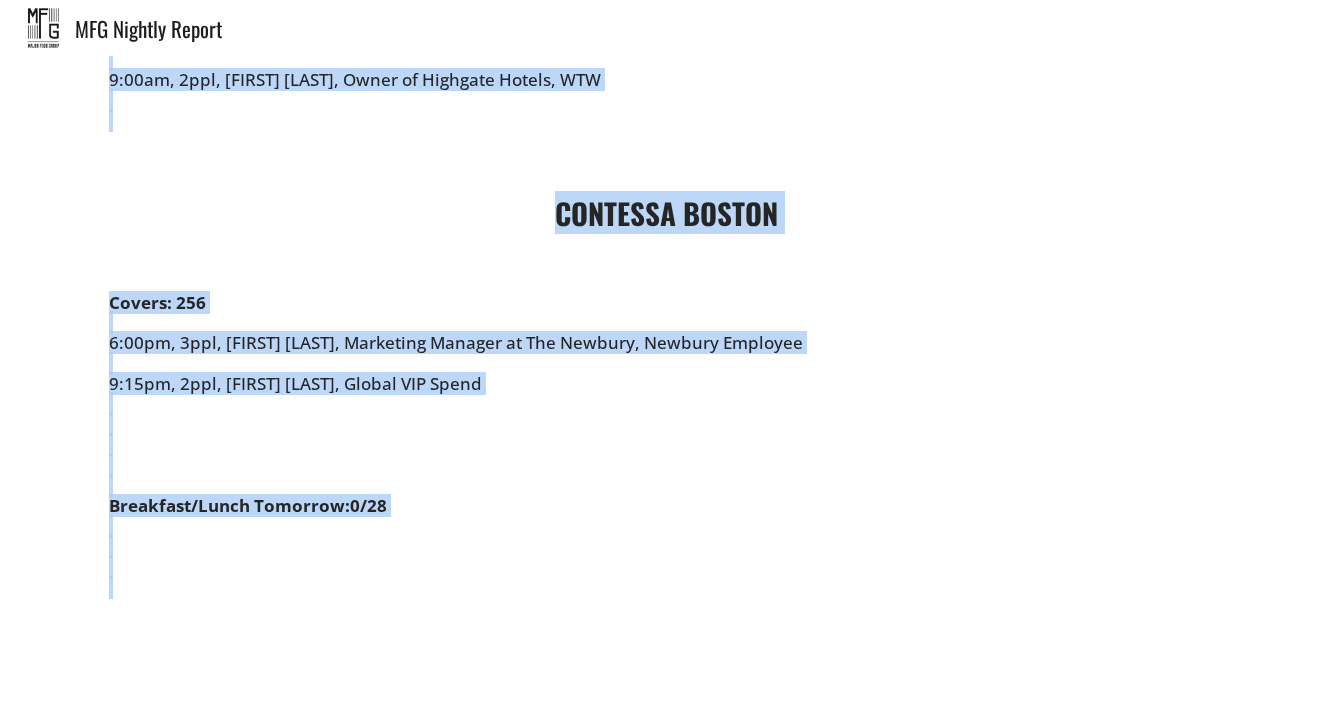 drag, startPoint x: 538, startPoint y: 503, endPoint x: 1165, endPoint y: 630, distance: 639.7327 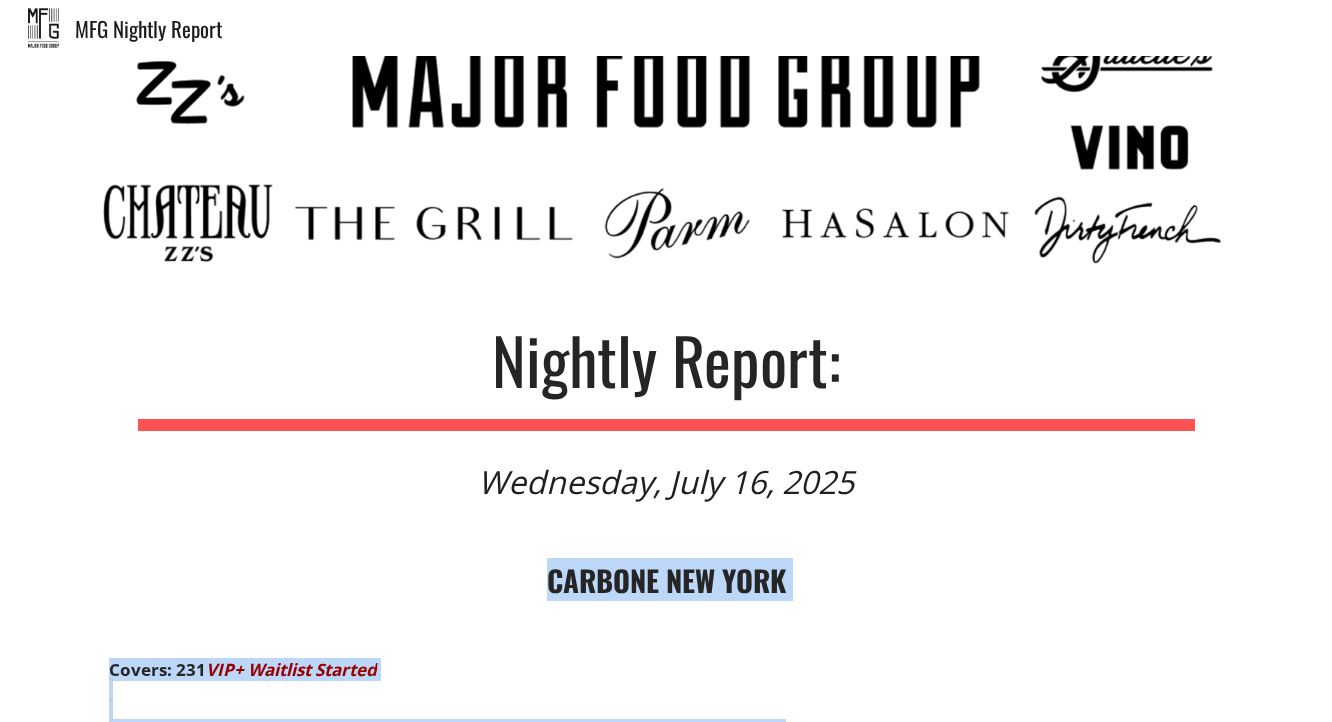 scroll, scrollTop: 585, scrollLeft: 0, axis: vertical 